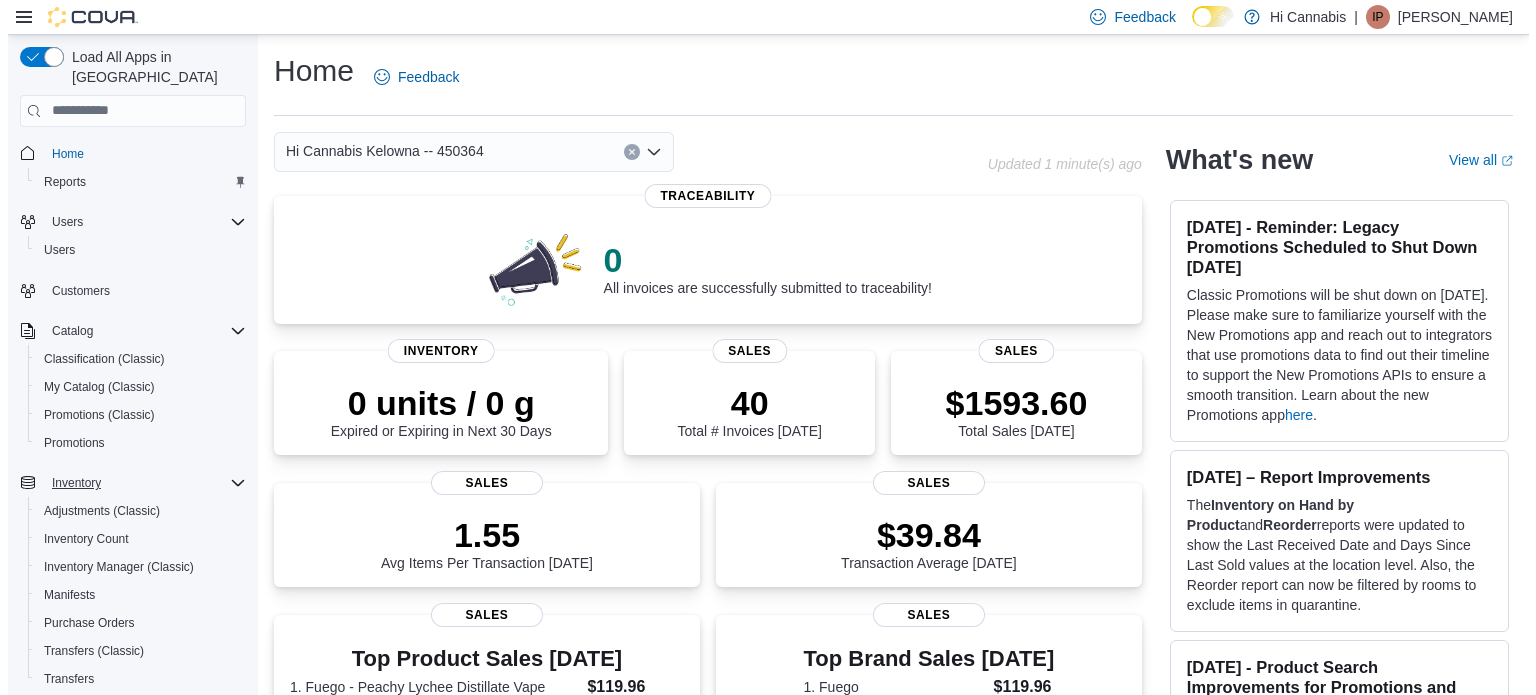 scroll, scrollTop: 0, scrollLeft: 0, axis: both 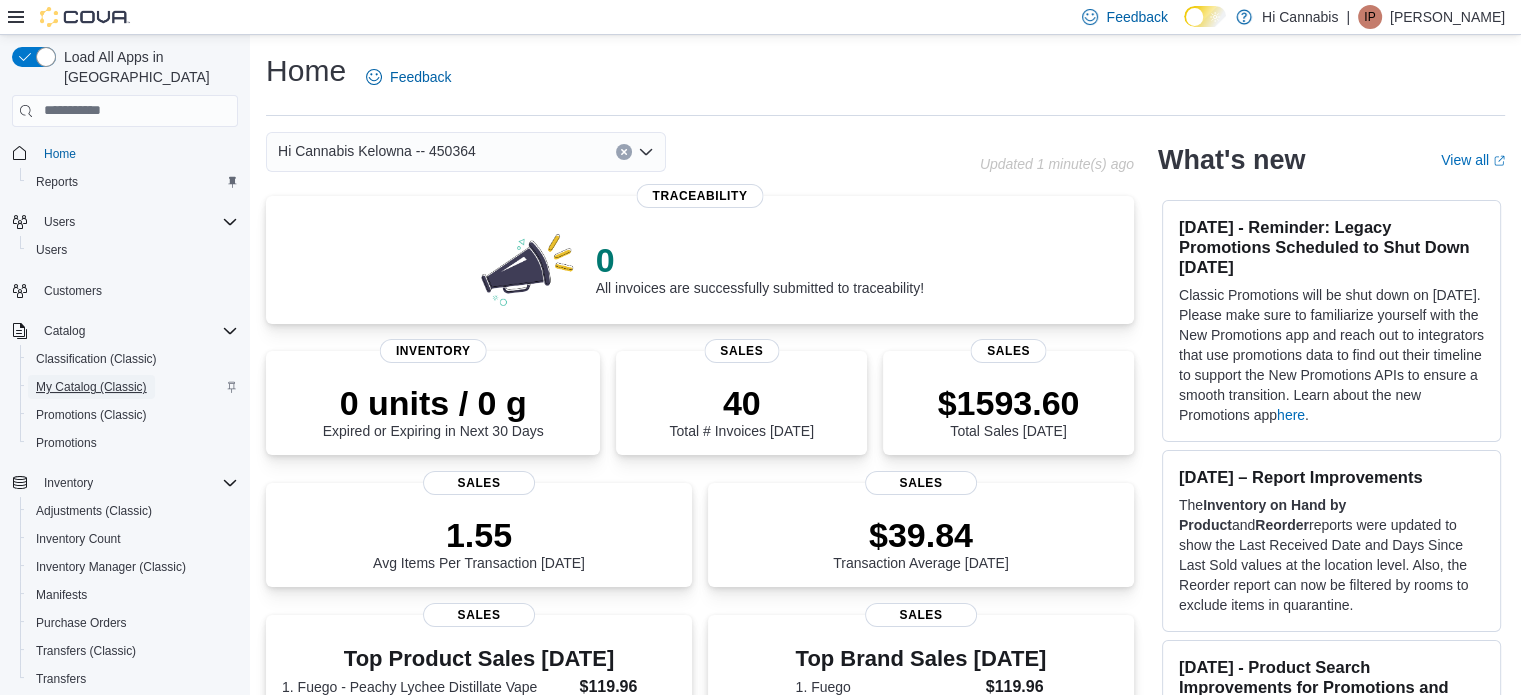 click on "My Catalog (Classic)" at bounding box center [91, 387] 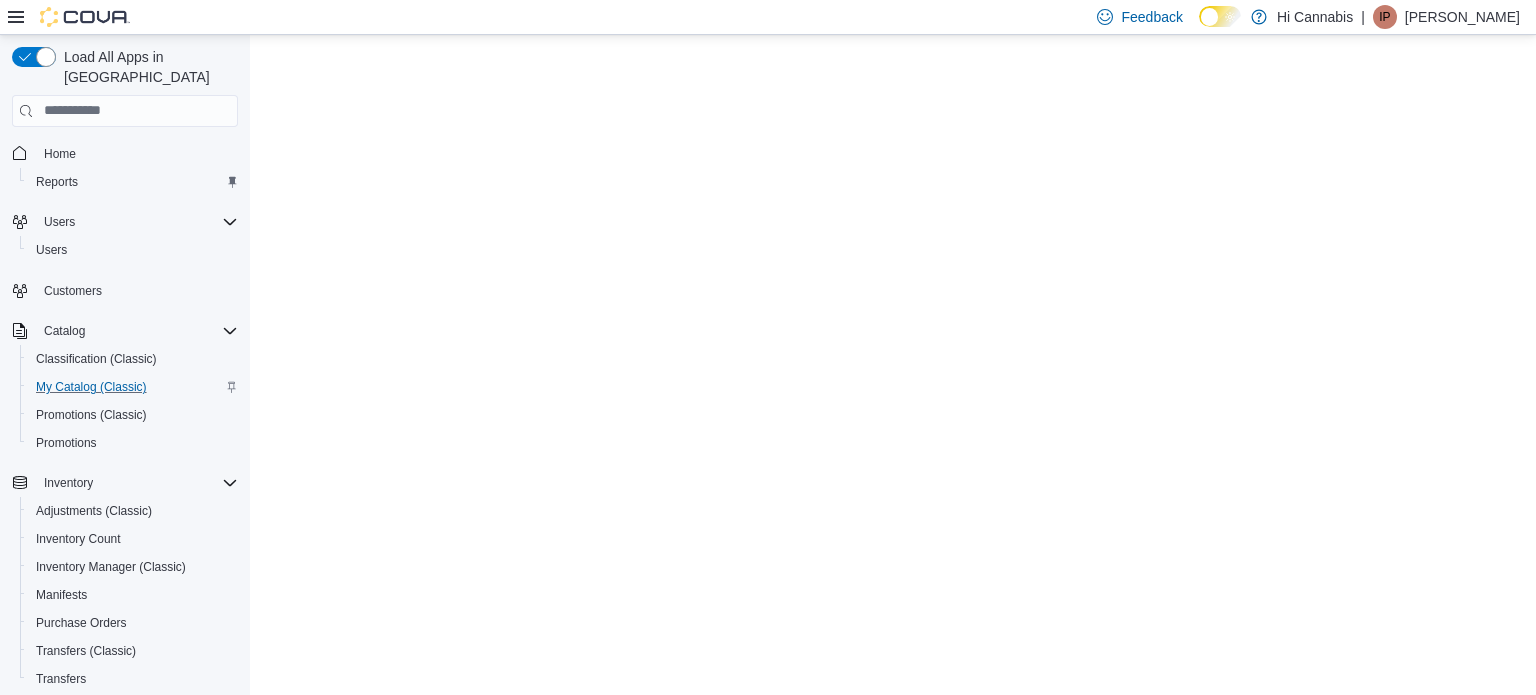 scroll, scrollTop: 0, scrollLeft: 0, axis: both 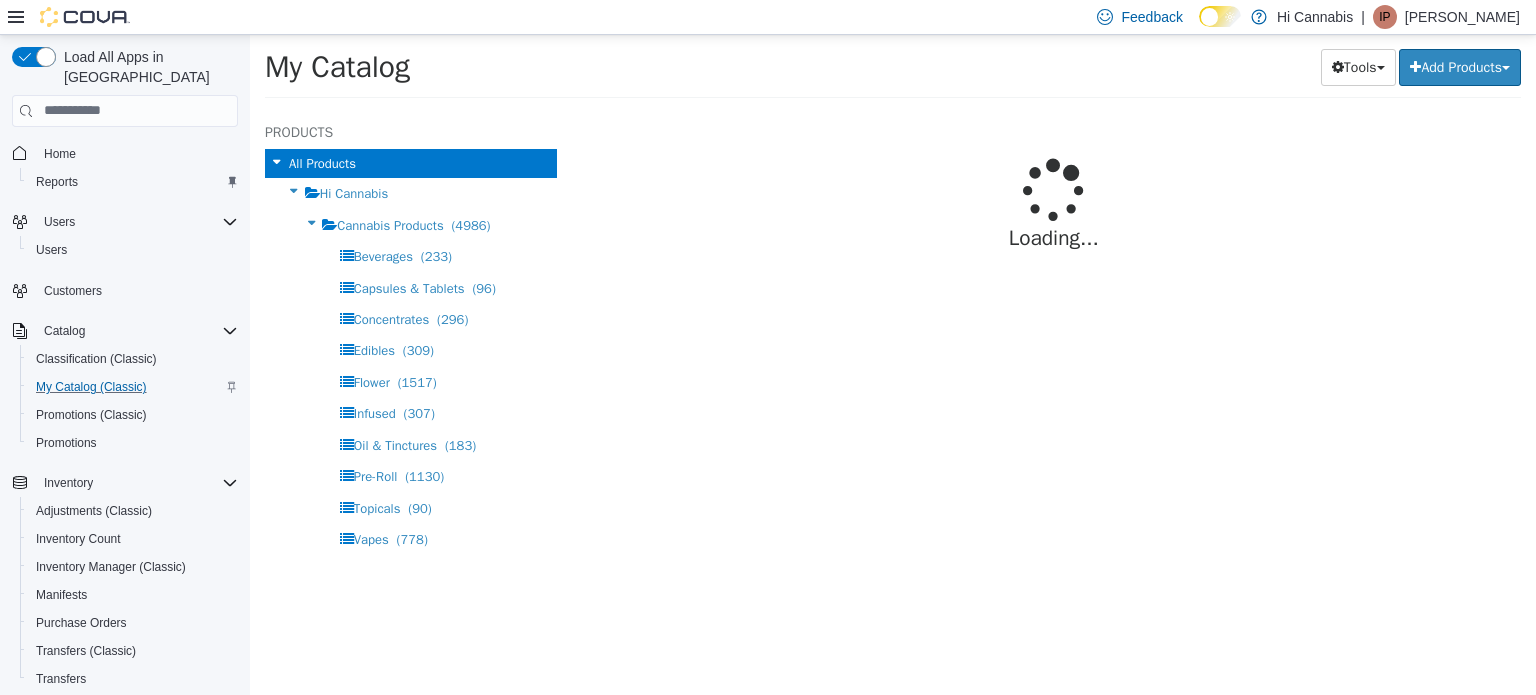 select on "**********" 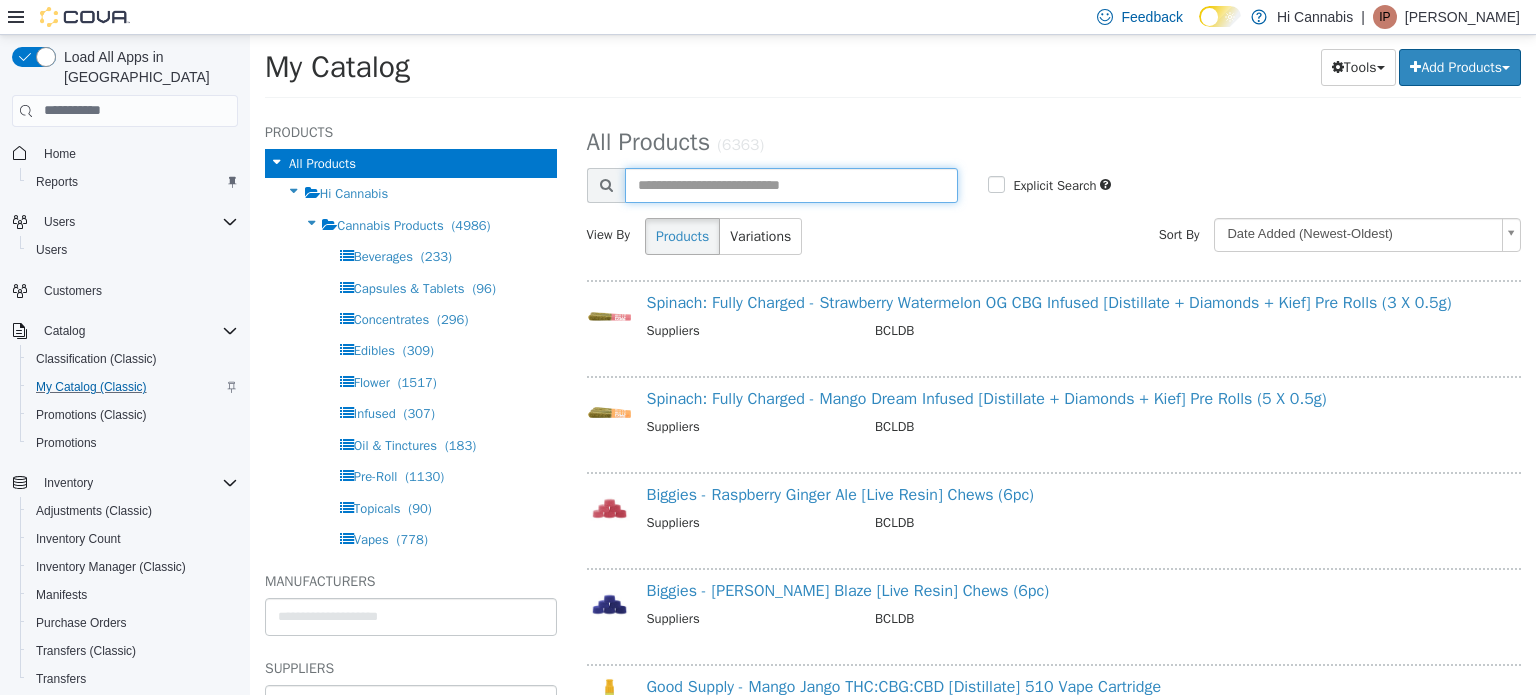 click at bounding box center [792, 184] 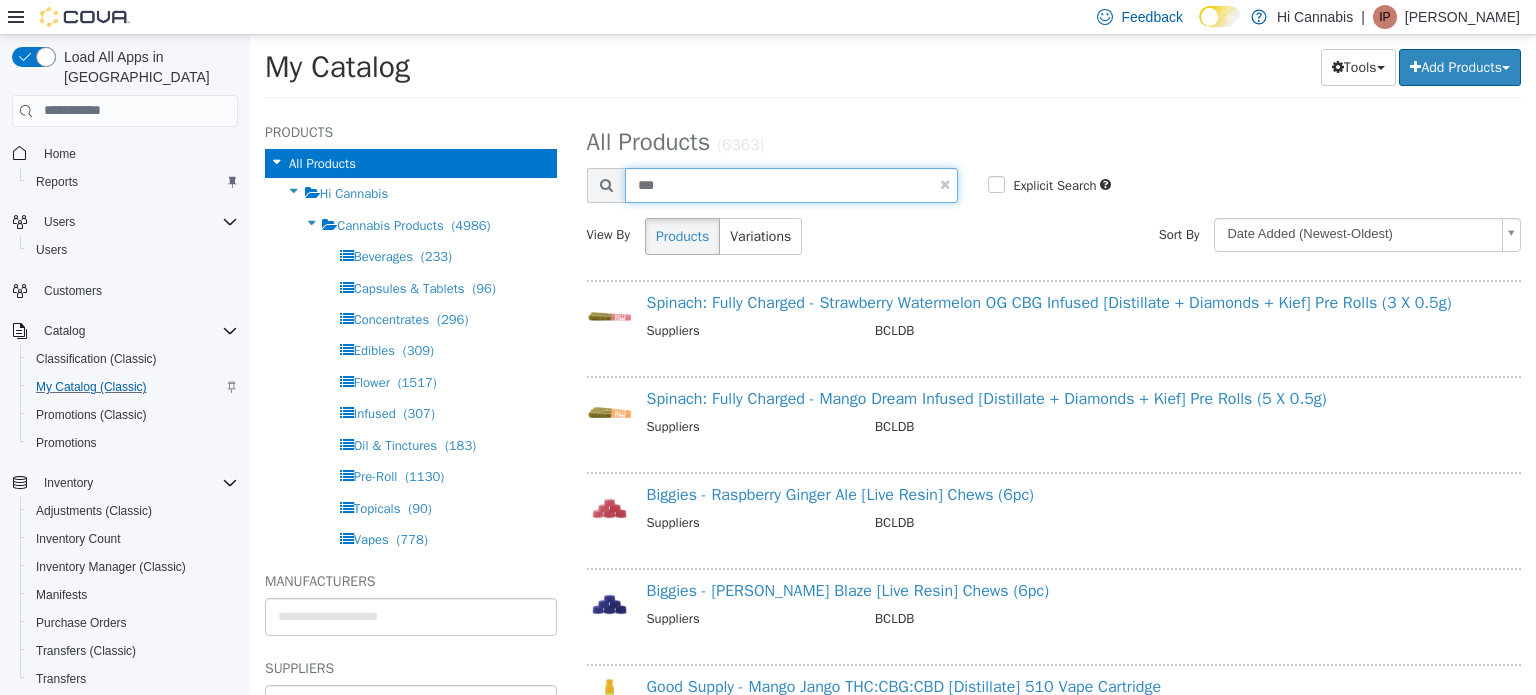 type on "***" 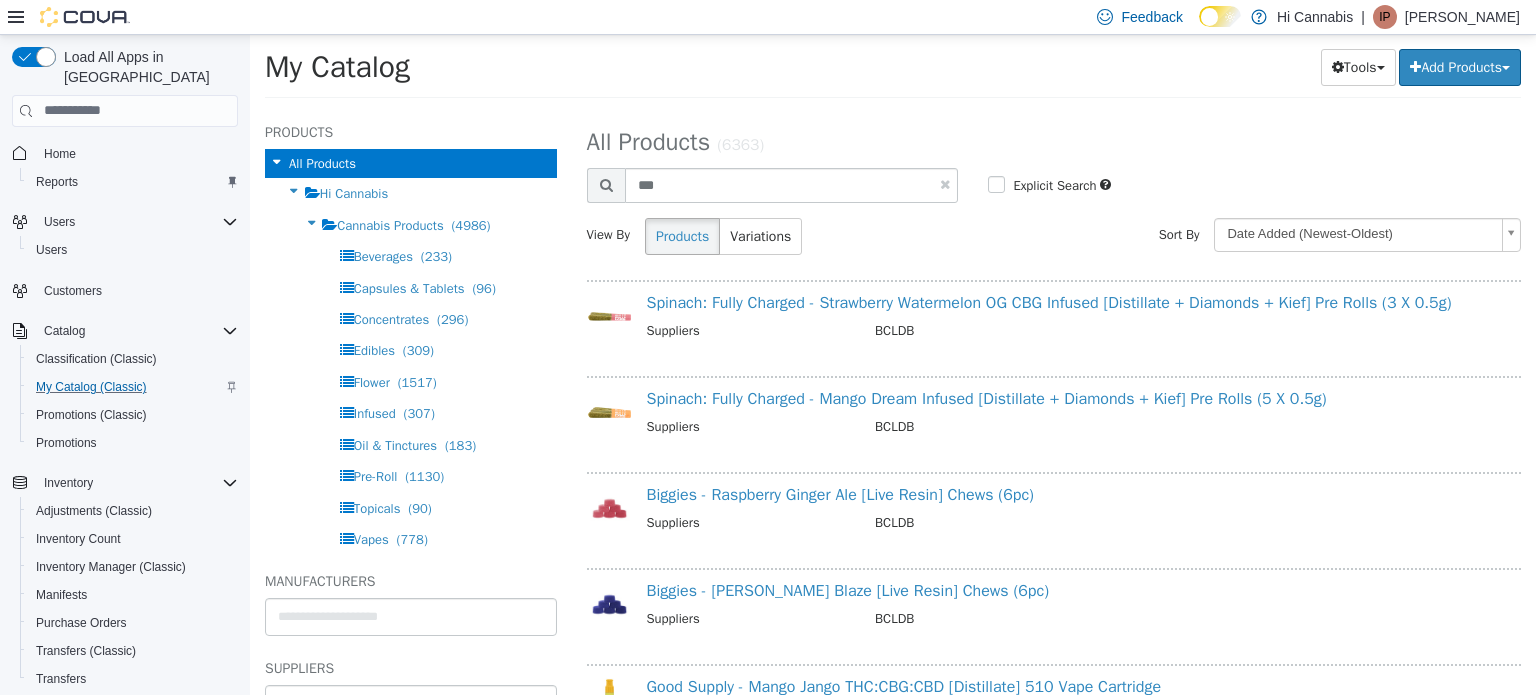 select on "**********" 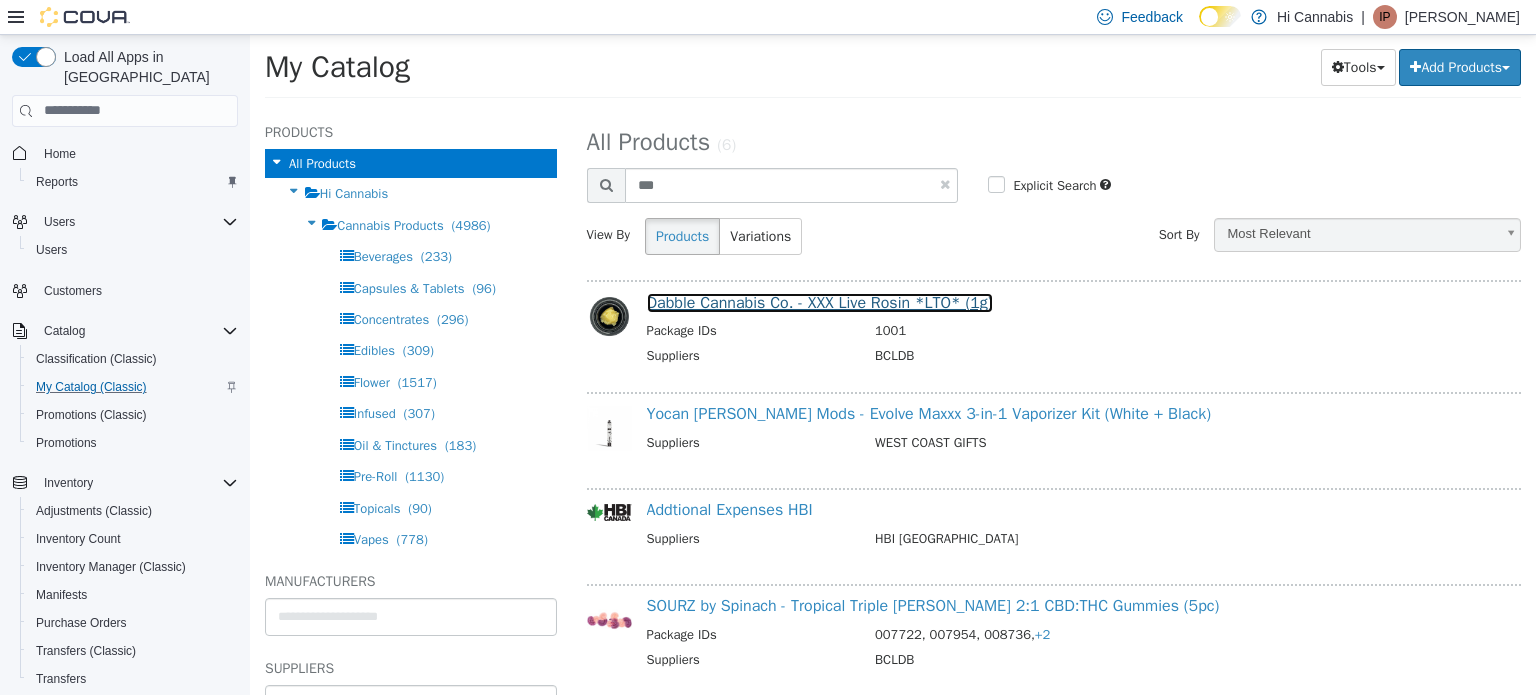 click on "Dabble Cannabis Co. - XXX Live Rosin *LTO* (1g)" at bounding box center [820, 302] 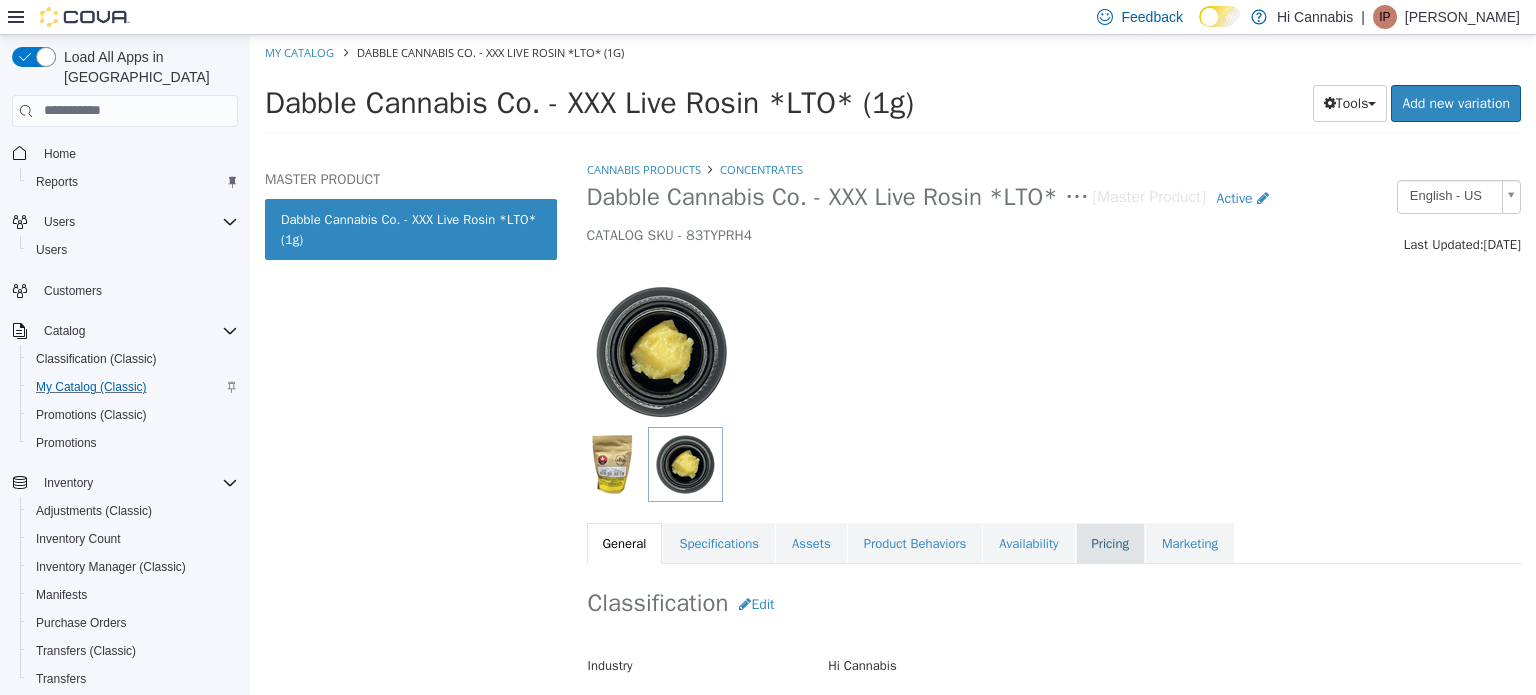 click on "Pricing" at bounding box center [1110, 543] 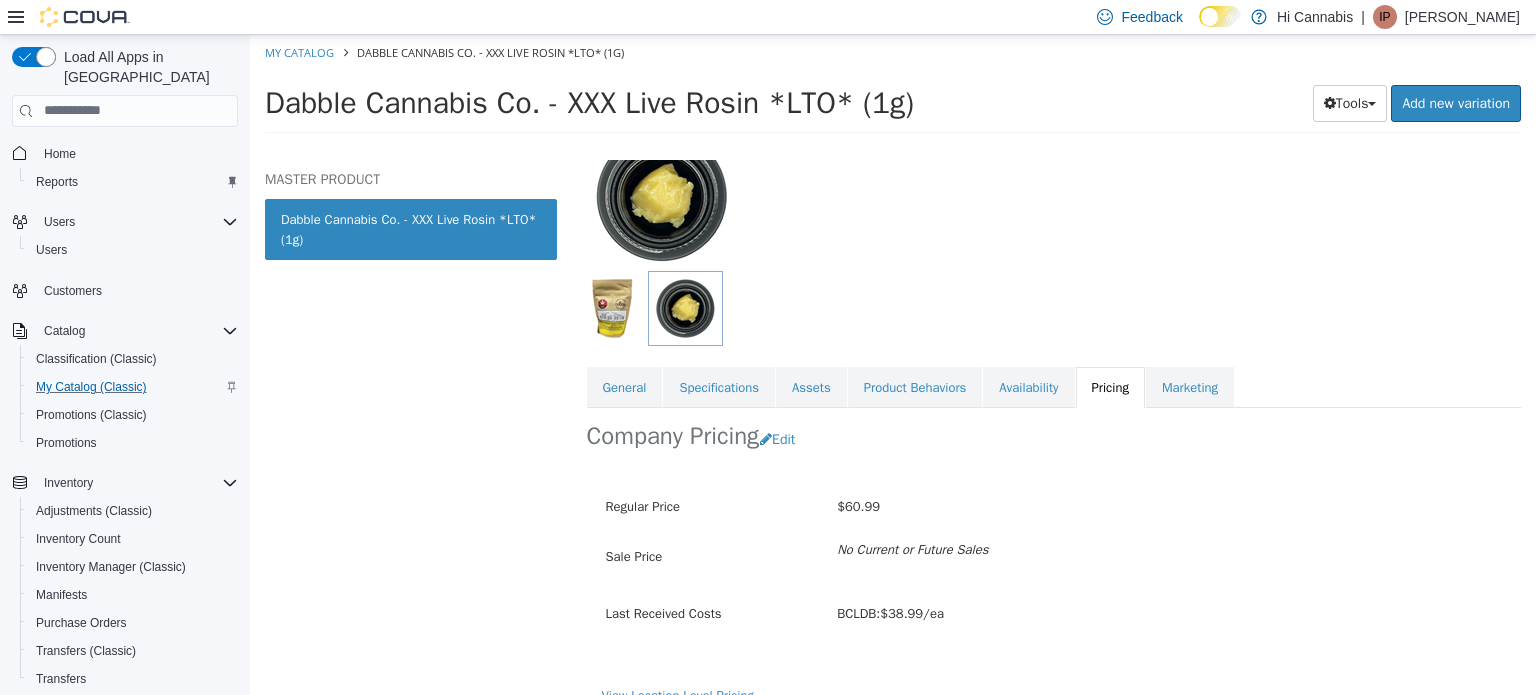 scroll, scrollTop: 179, scrollLeft: 0, axis: vertical 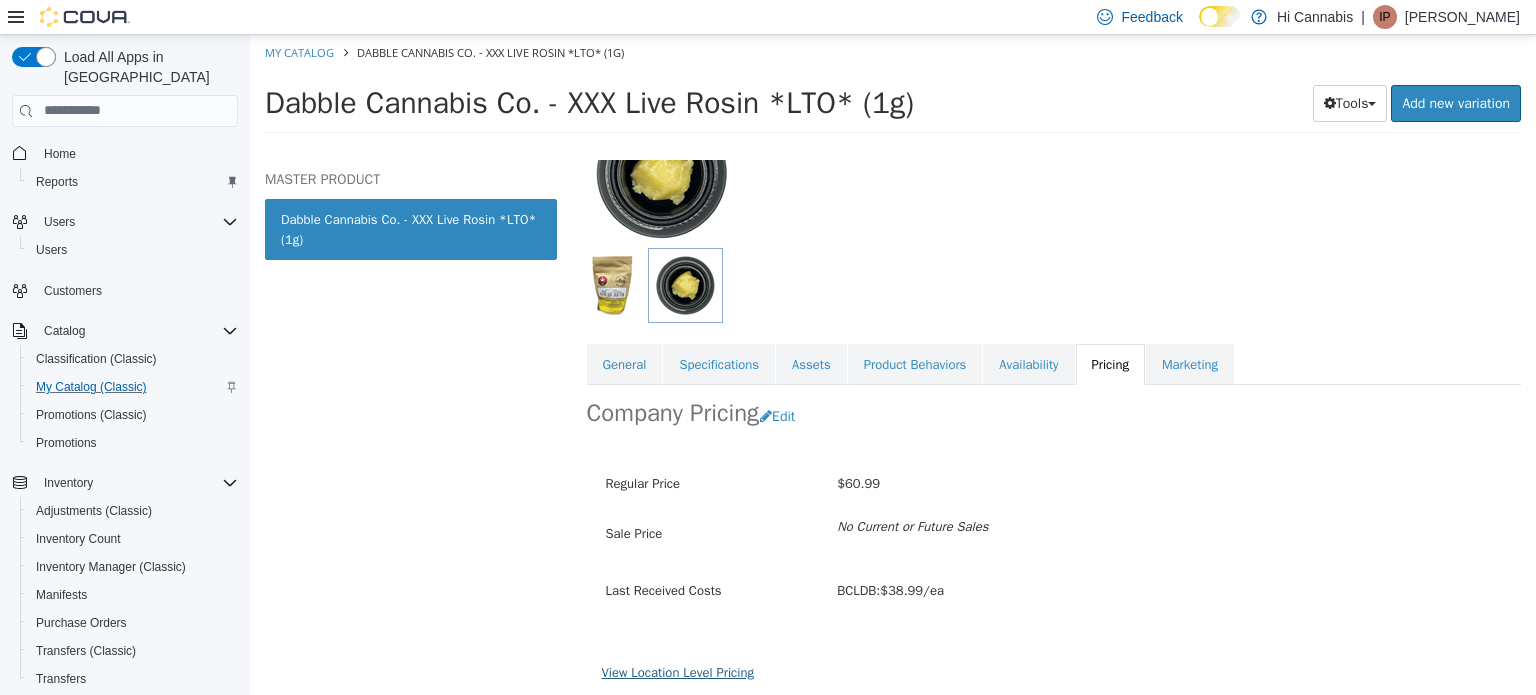 click on "View Location Level Pricing" at bounding box center (678, 671) 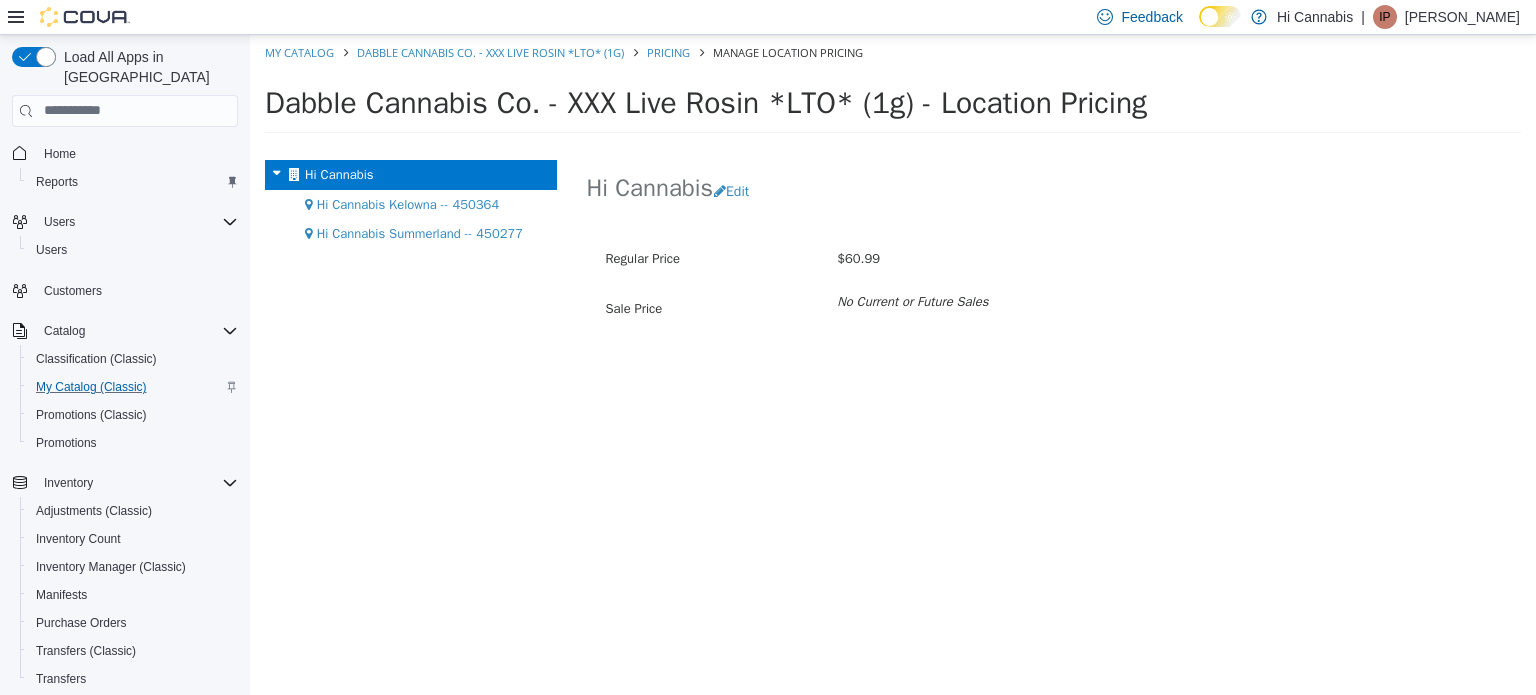 click on "Hi Cannabis Kelowna -- 450364" at bounding box center [408, 203] 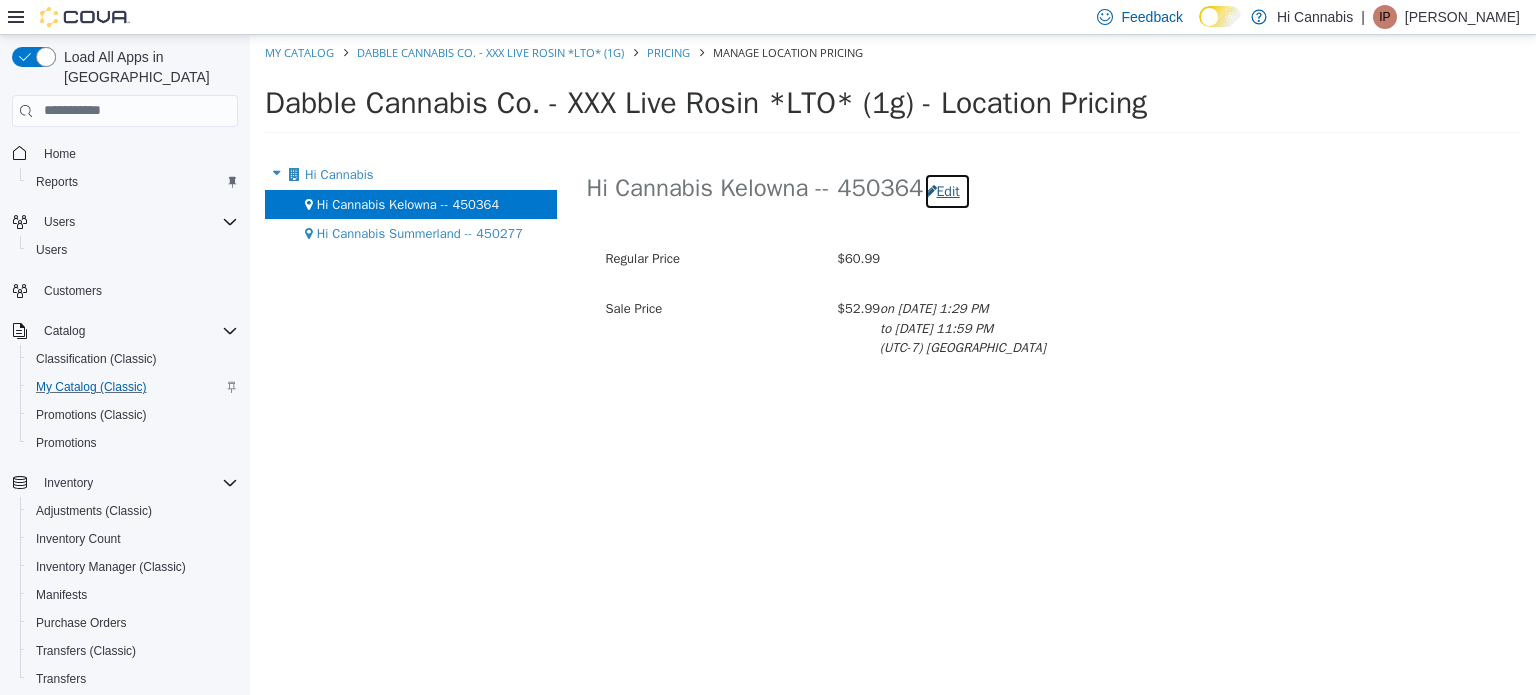 click on "Edit" at bounding box center [947, 190] 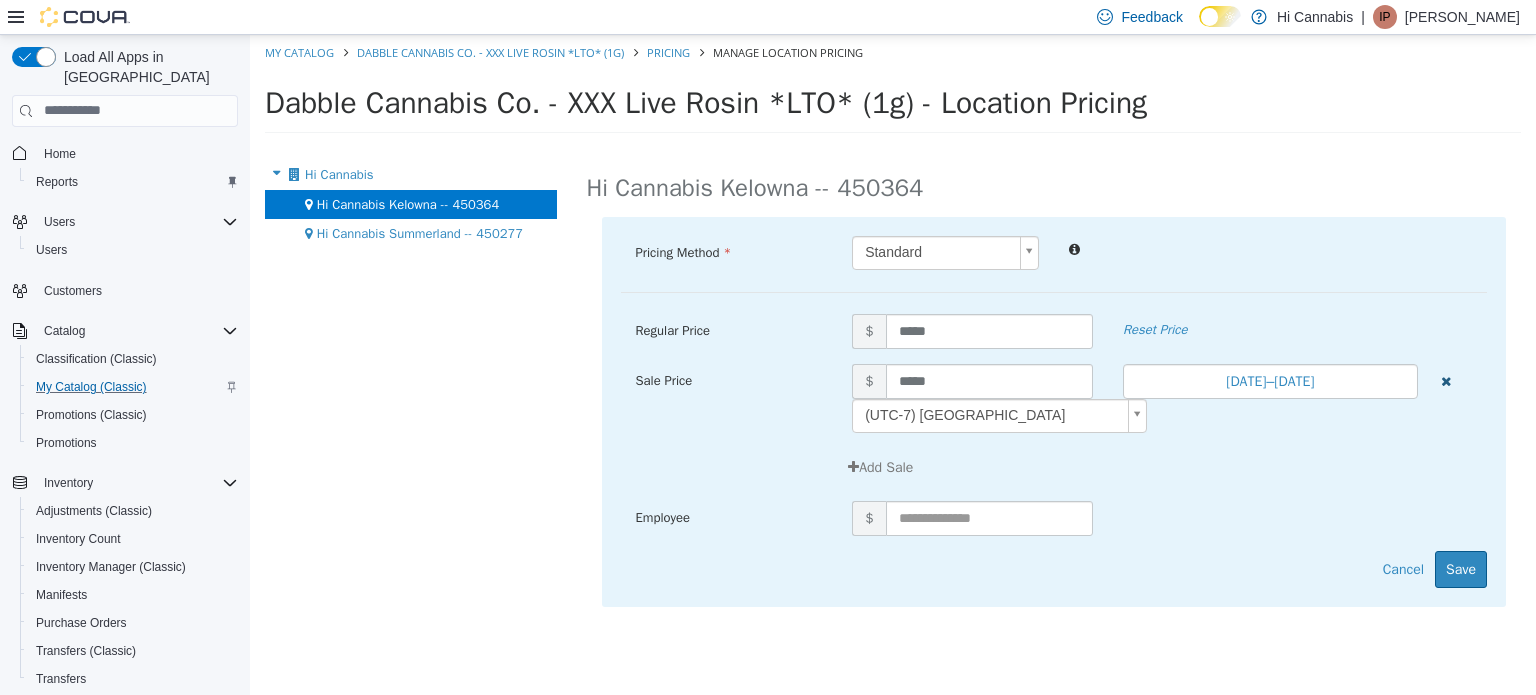 click at bounding box center [1446, 380] 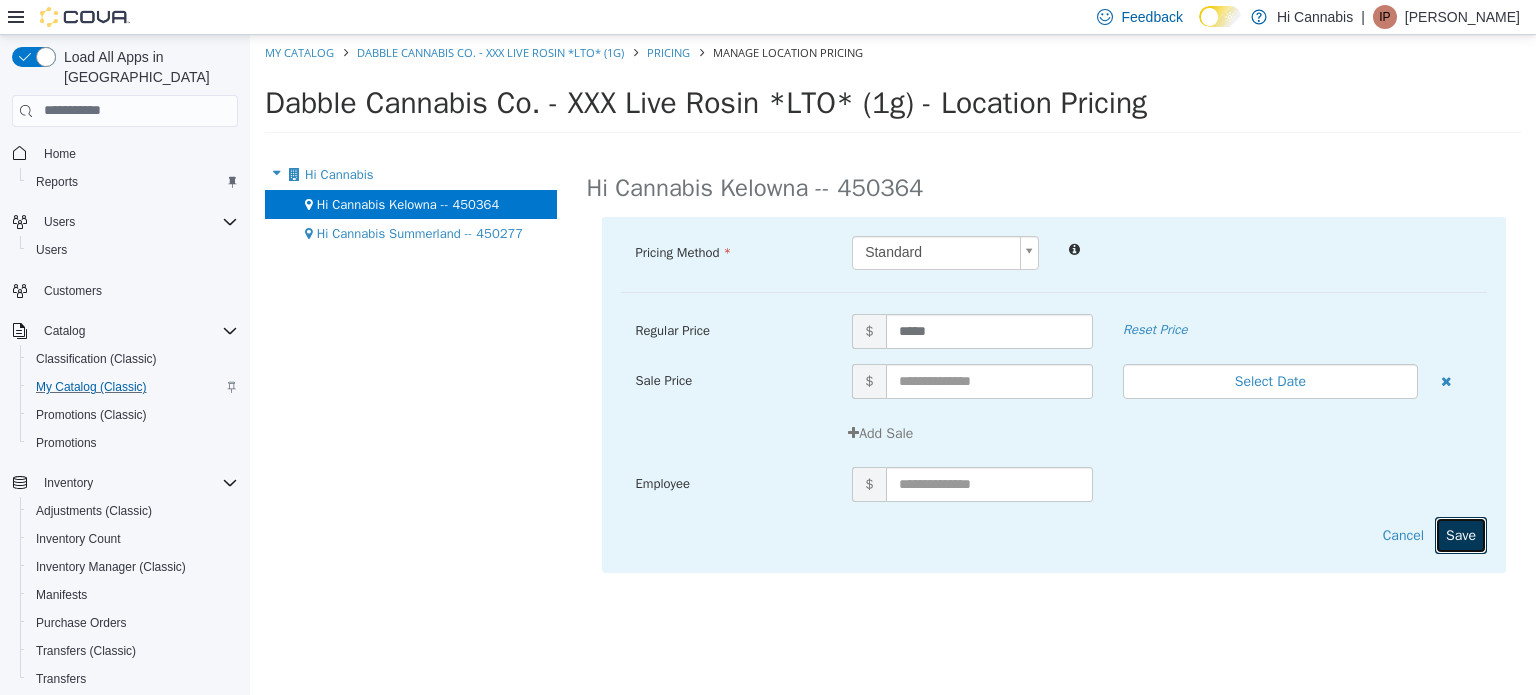click on "Save" at bounding box center [1461, 534] 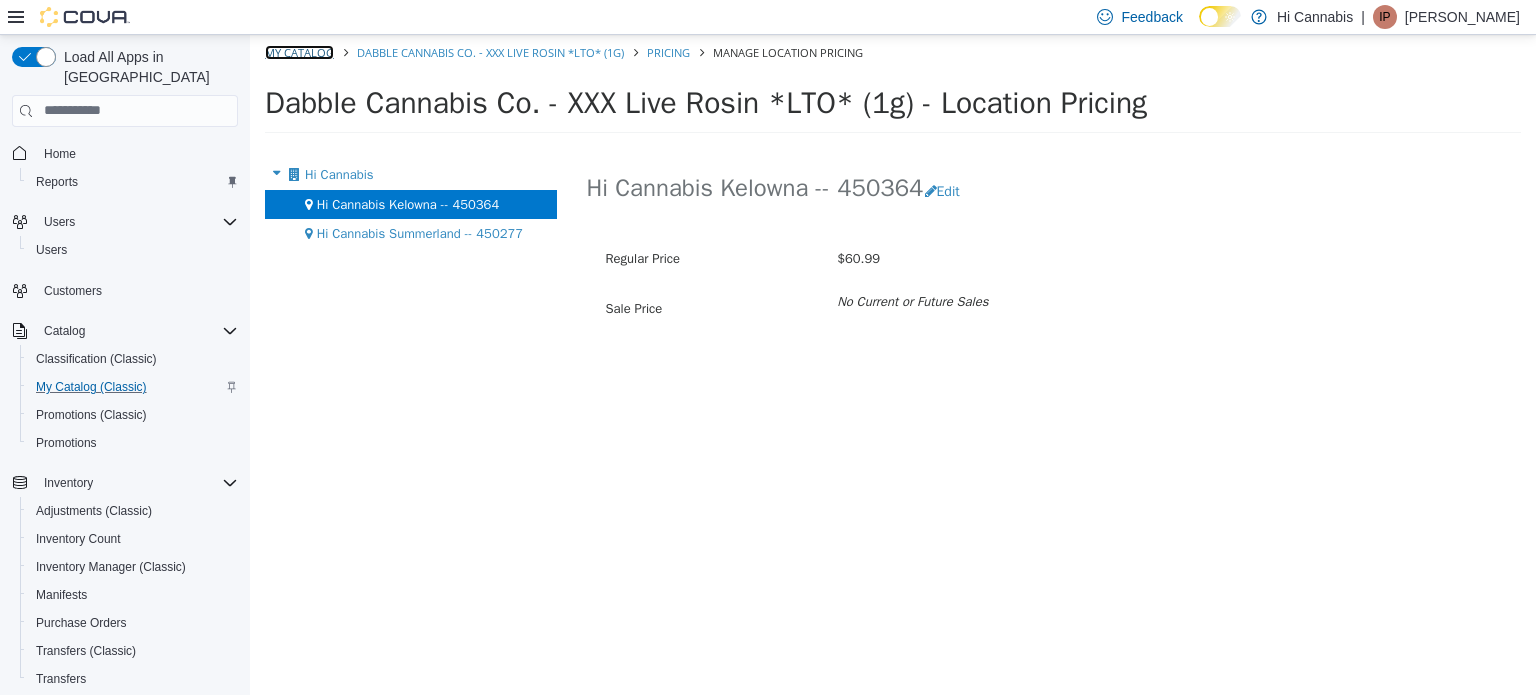 click on "My Catalog" at bounding box center [299, 51] 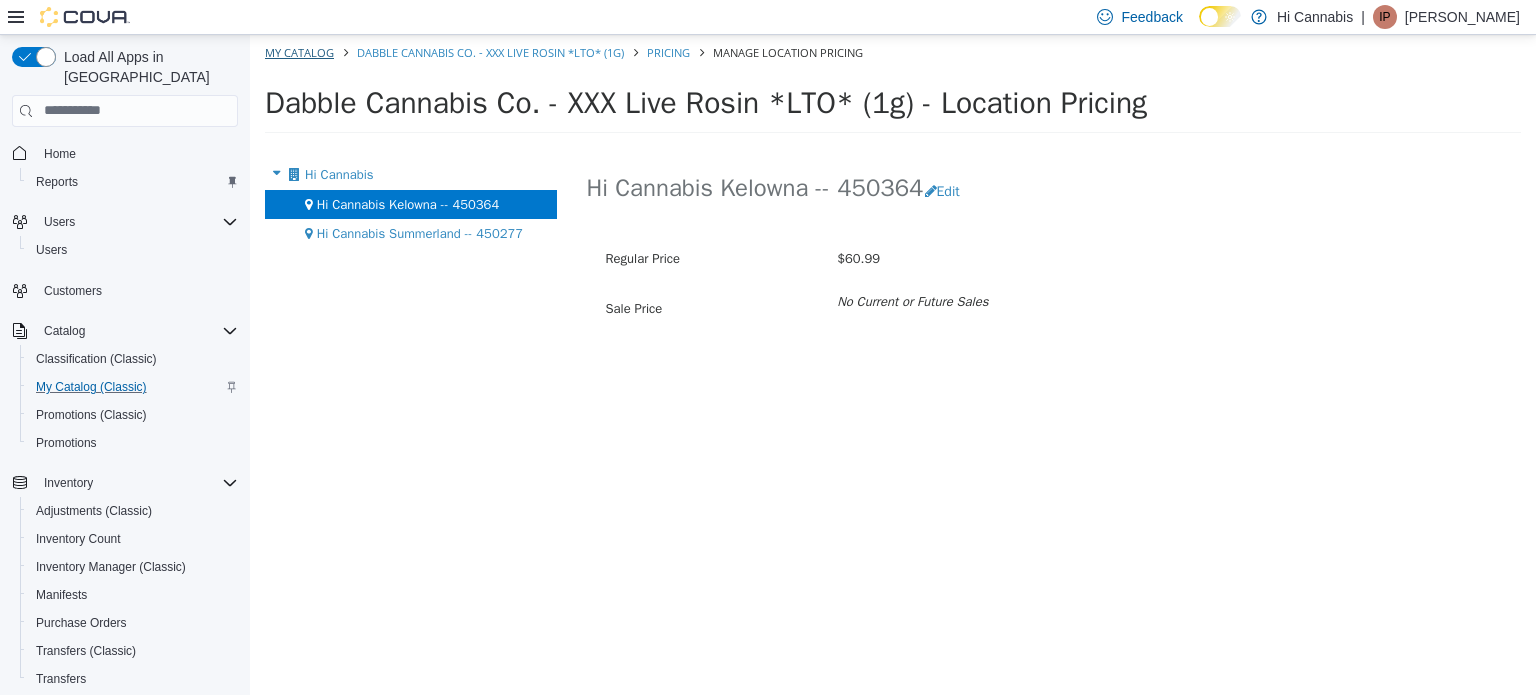 select on "**********" 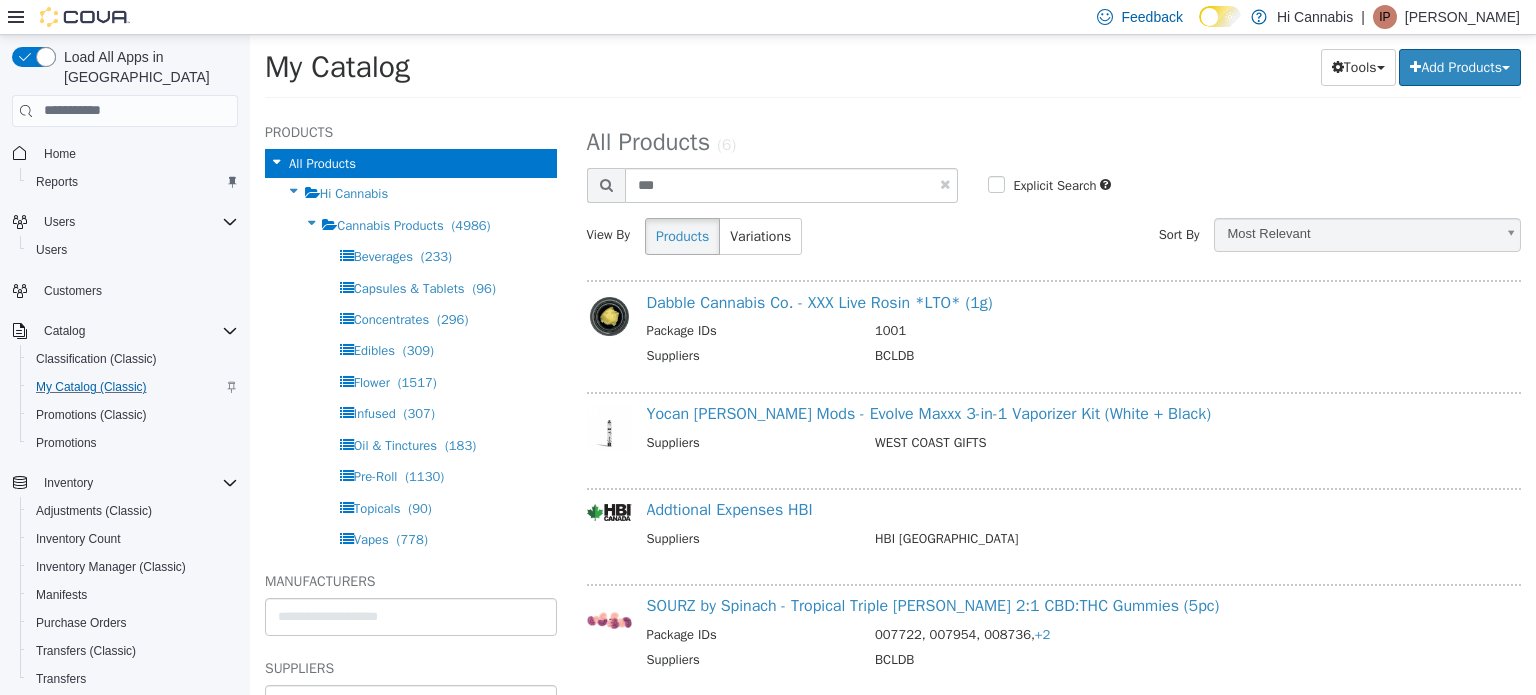click at bounding box center (945, 183) 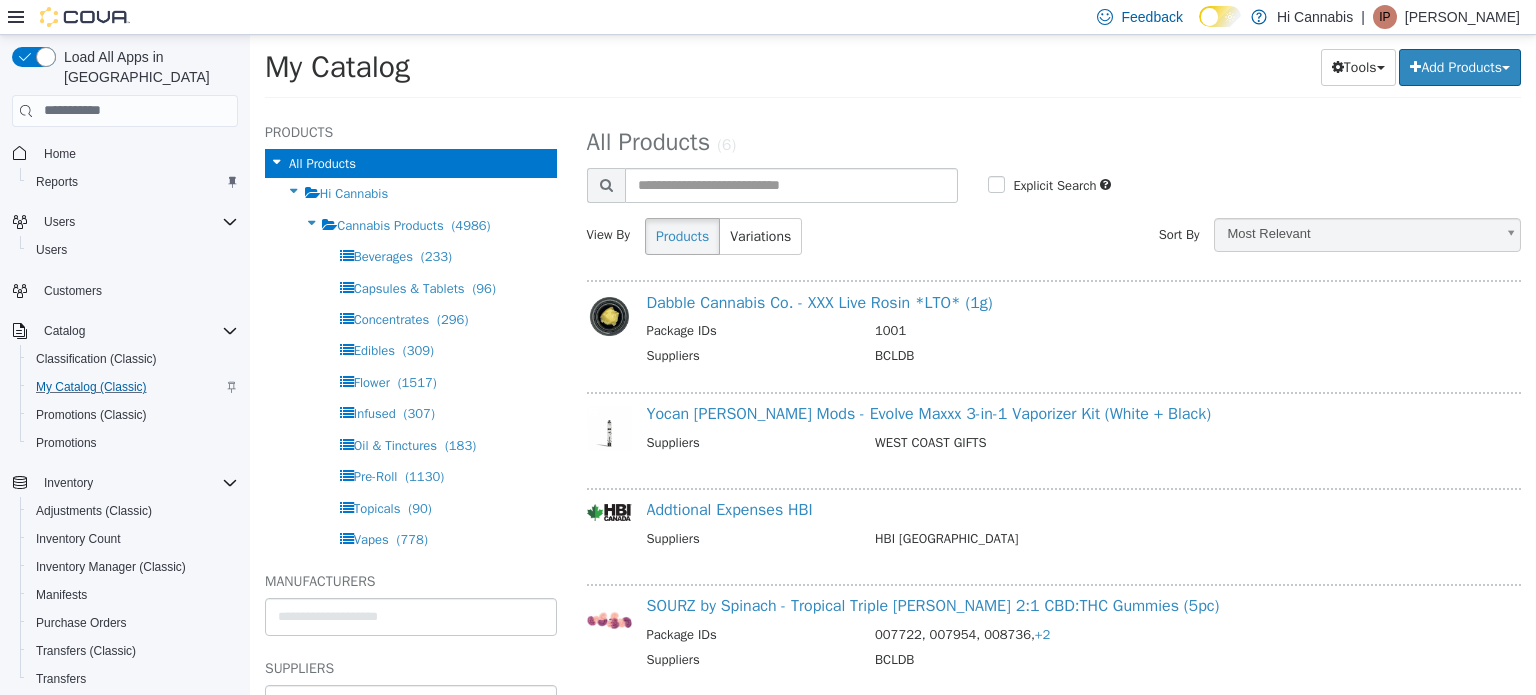 select on "**********" 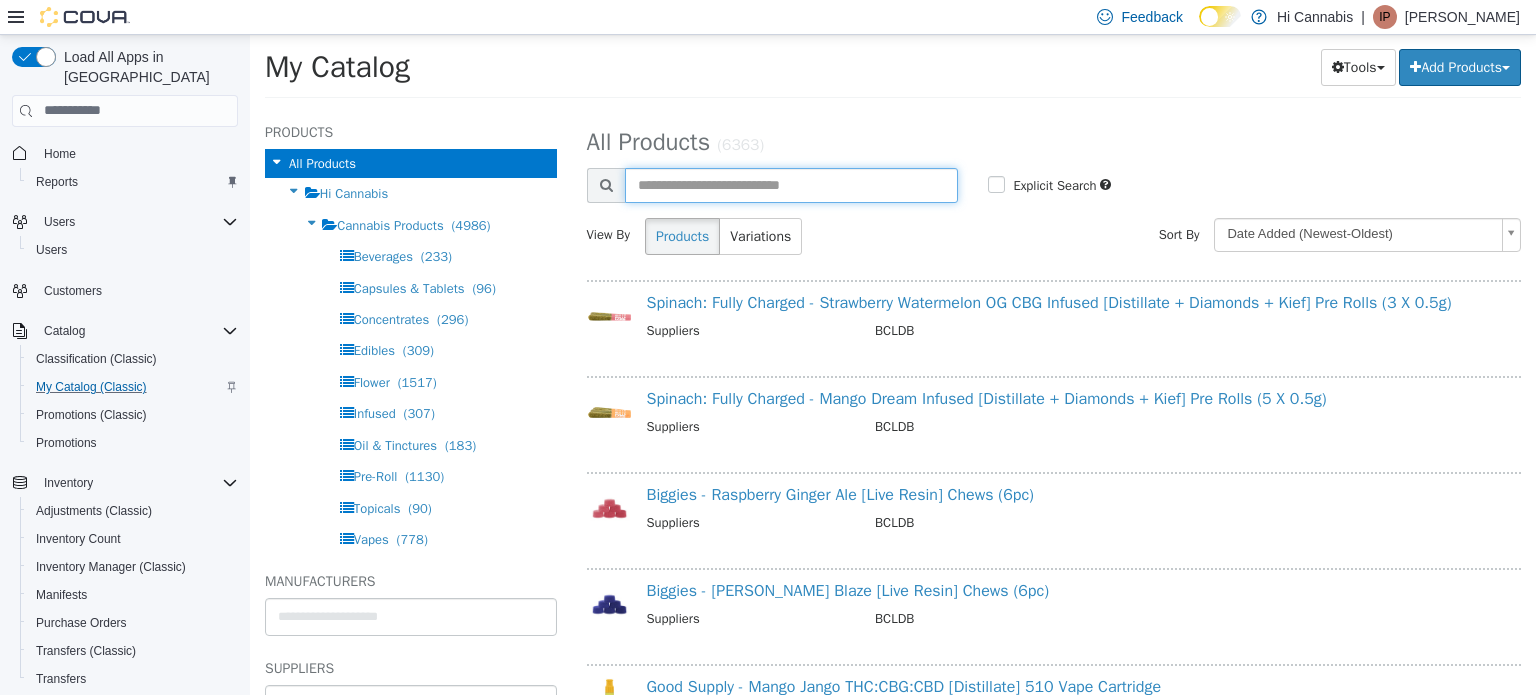 click at bounding box center (792, 184) 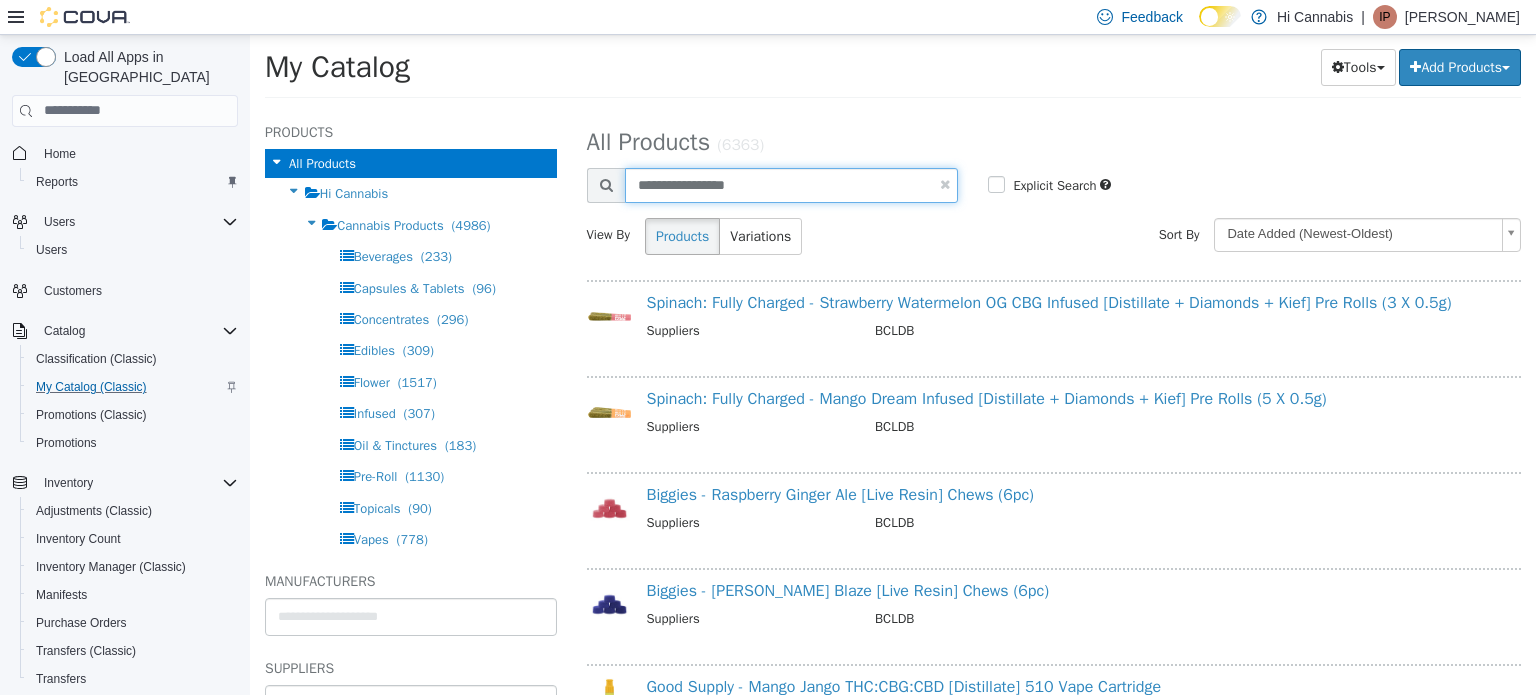 type on "**********" 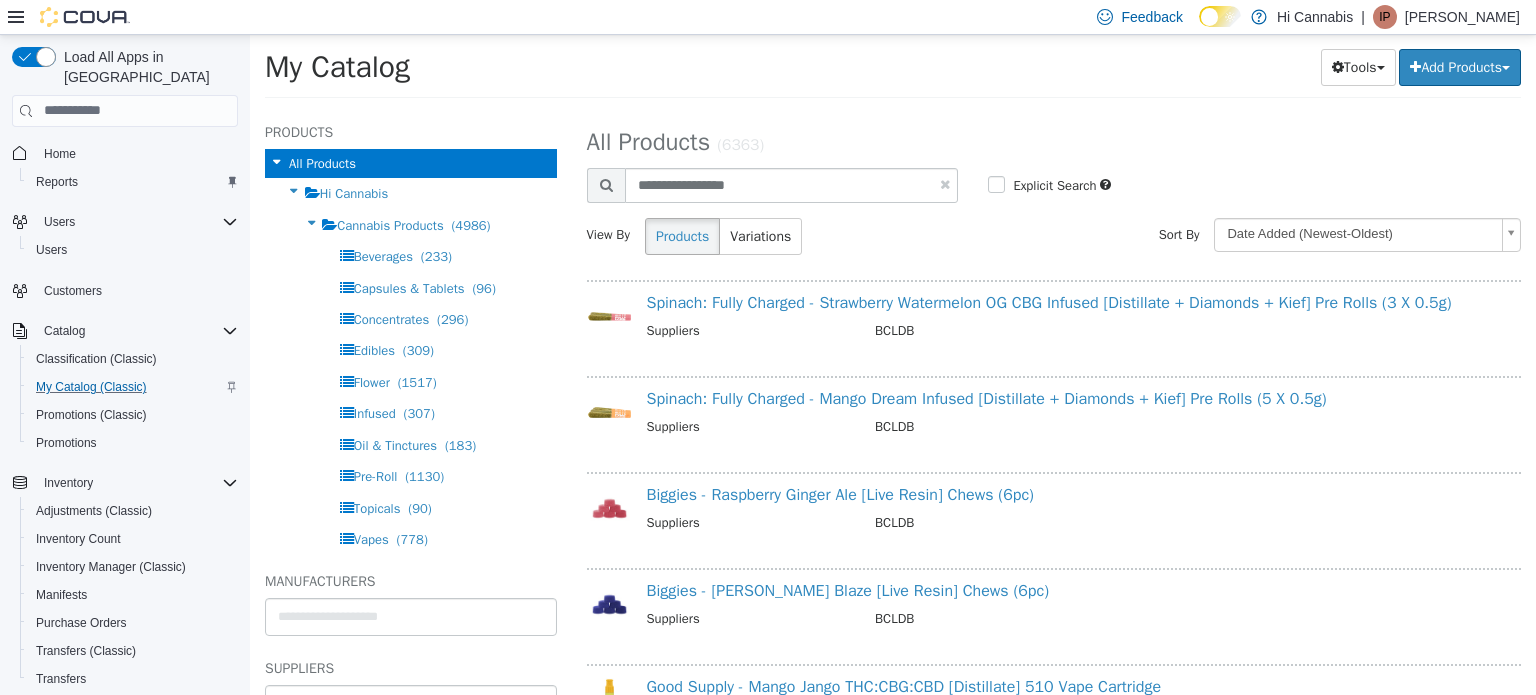 select on "**********" 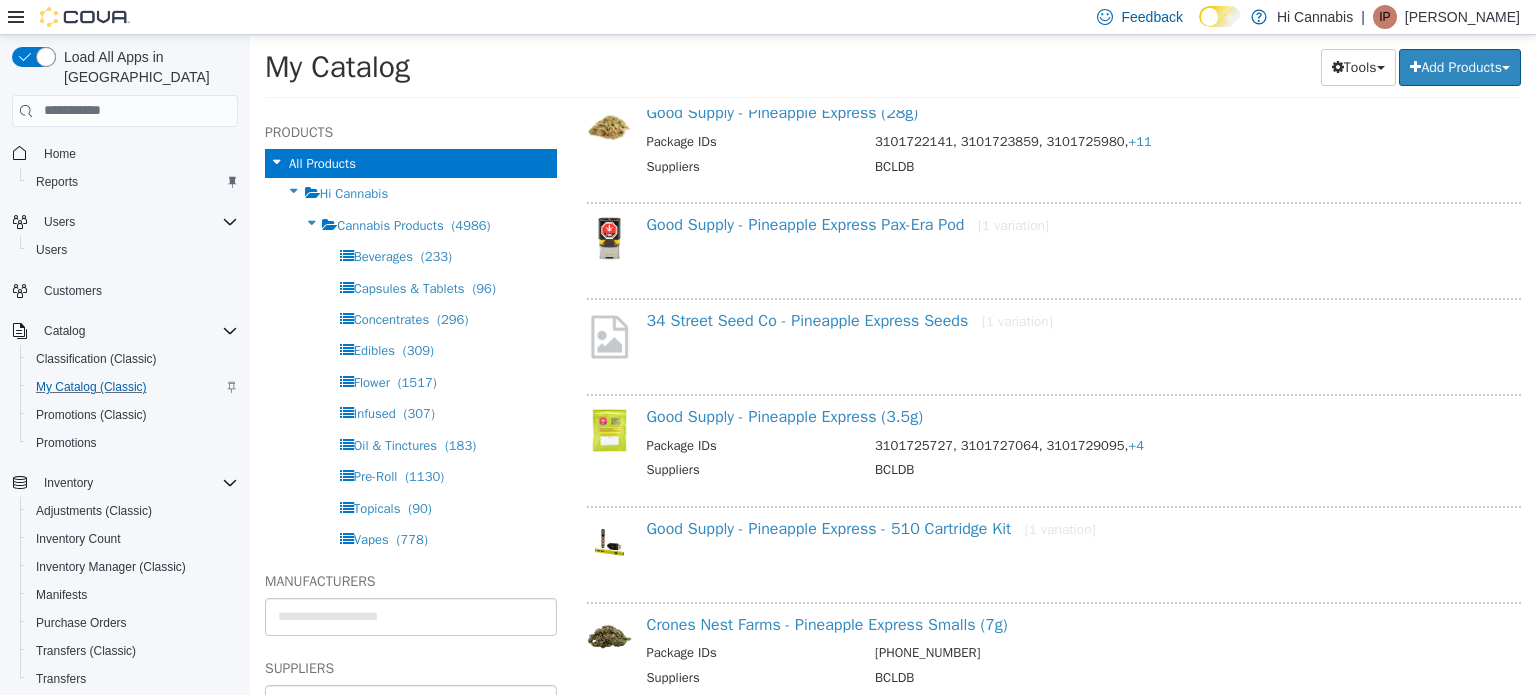 scroll, scrollTop: 400, scrollLeft: 0, axis: vertical 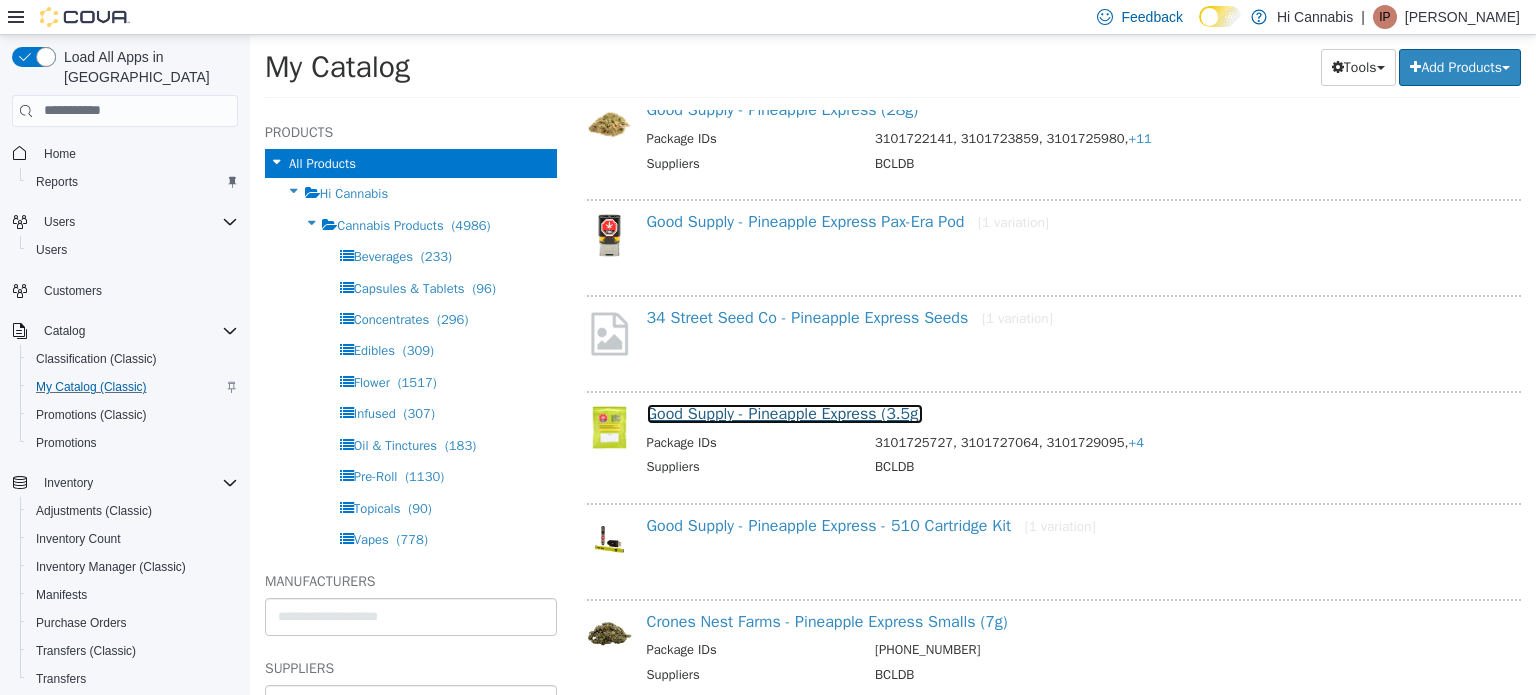 click on "Good Supply - Pineapple Express (3.5g)" at bounding box center [785, 413] 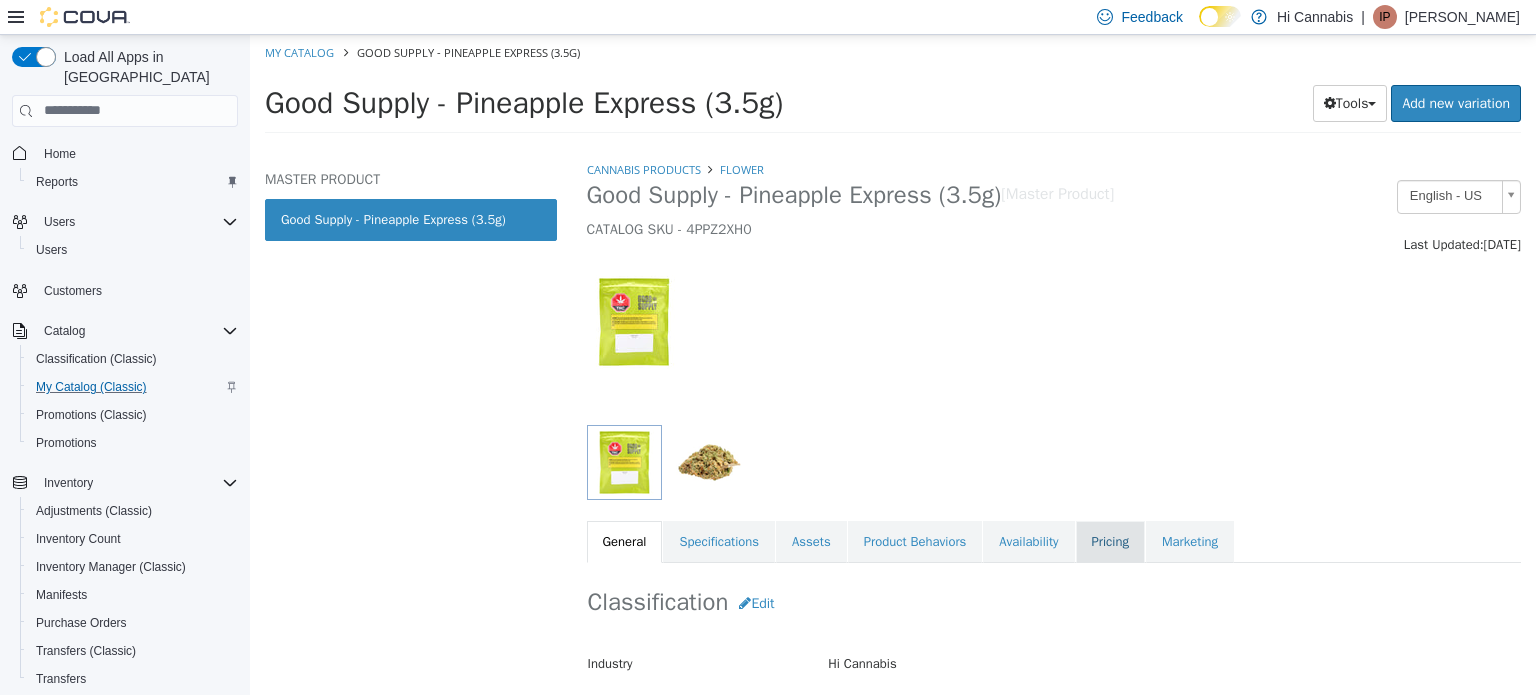 drag, startPoint x: 1096, startPoint y: 537, endPoint x: 1083, endPoint y: 551, distance: 19.104973 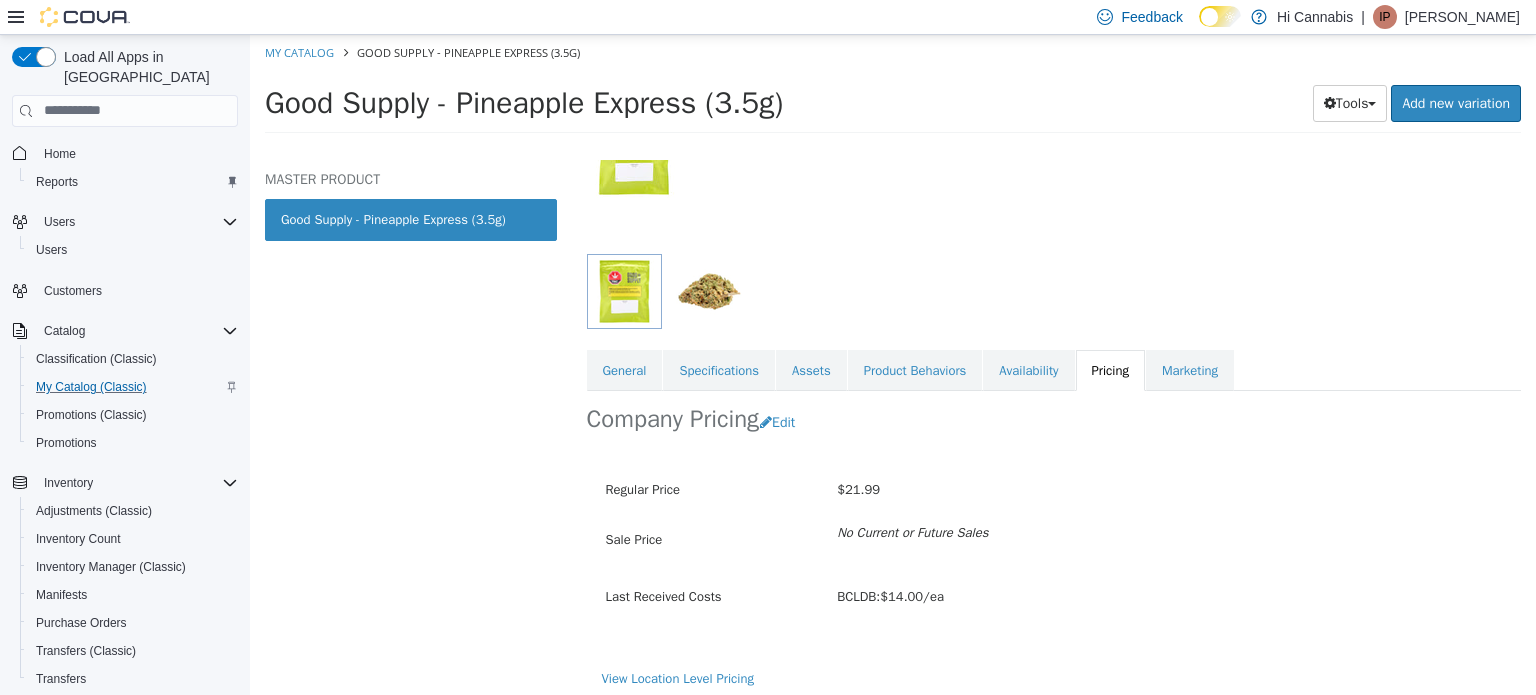 scroll, scrollTop: 179, scrollLeft: 0, axis: vertical 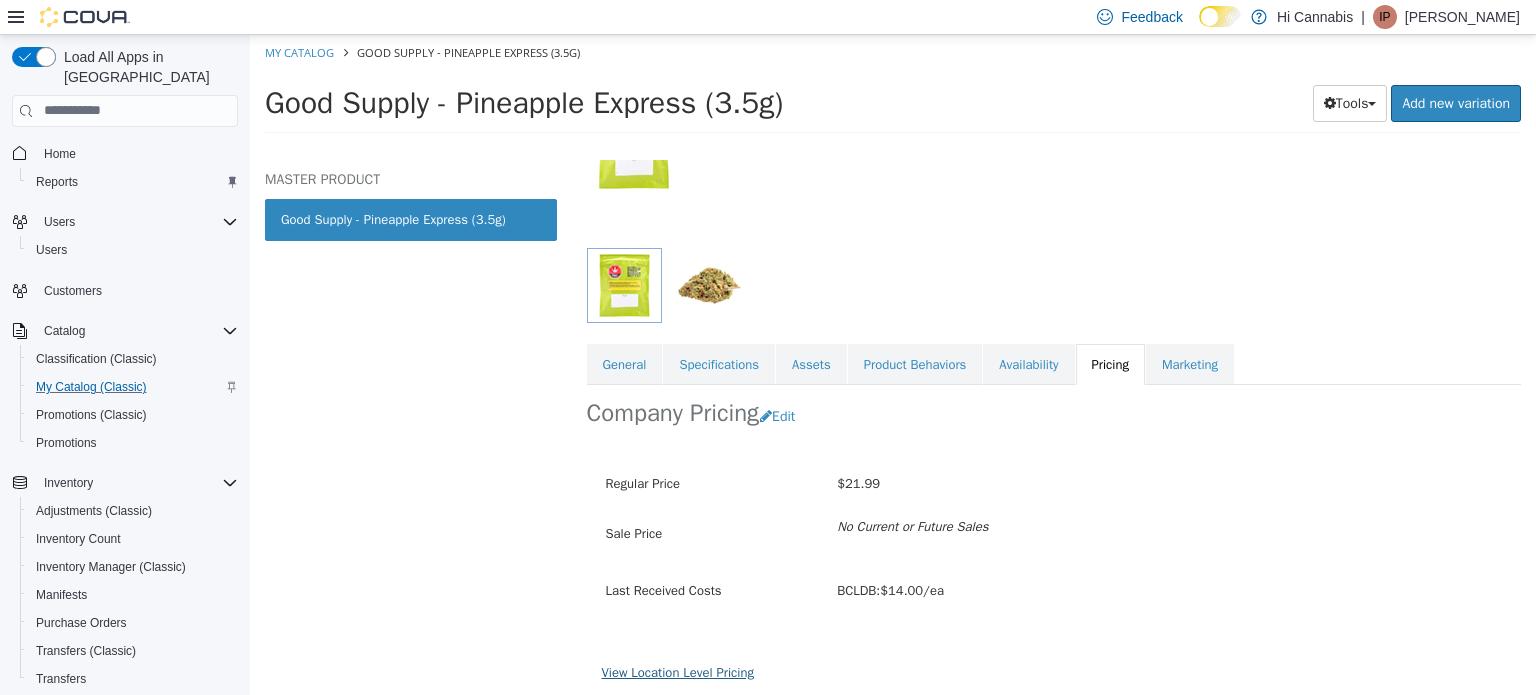 click on "View Location Level Pricing" at bounding box center [678, 671] 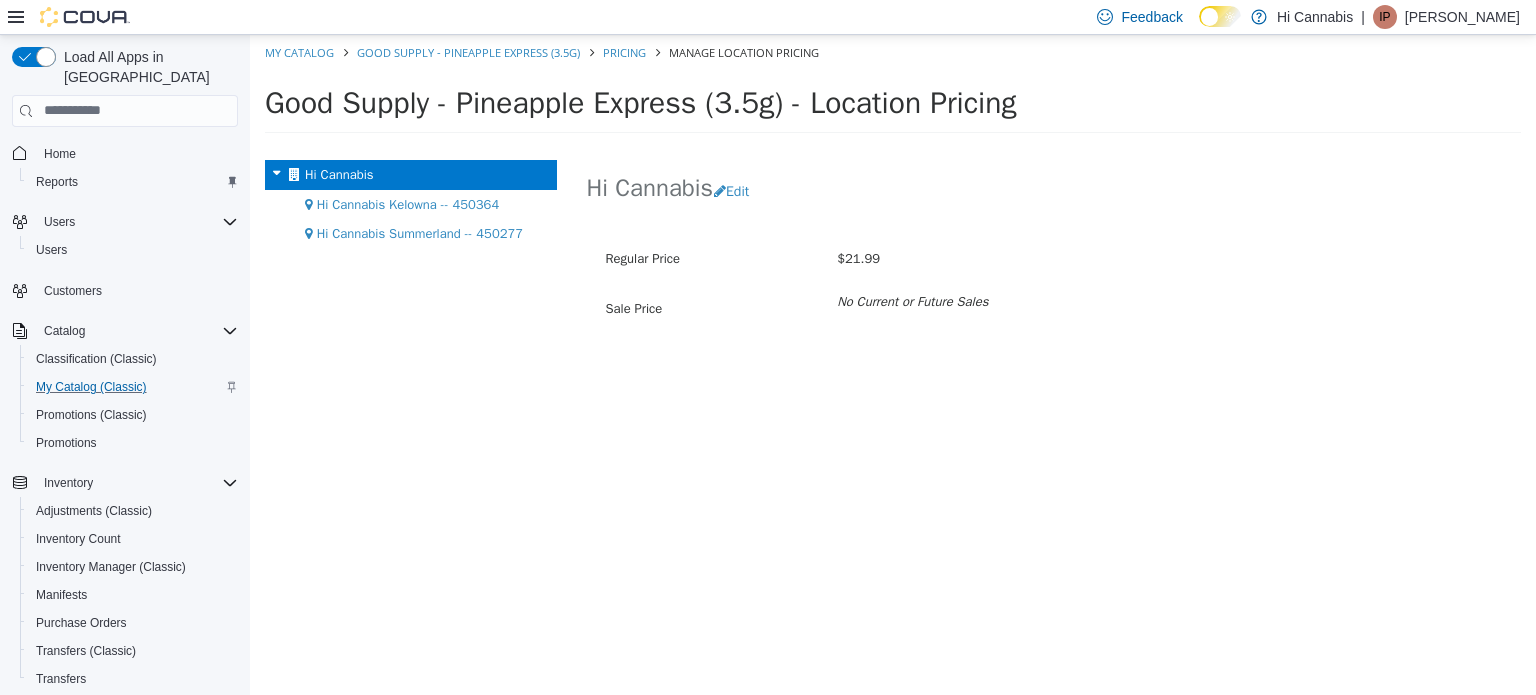 drag, startPoint x: 448, startPoint y: 199, endPoint x: 512, endPoint y: 211, distance: 65.11528 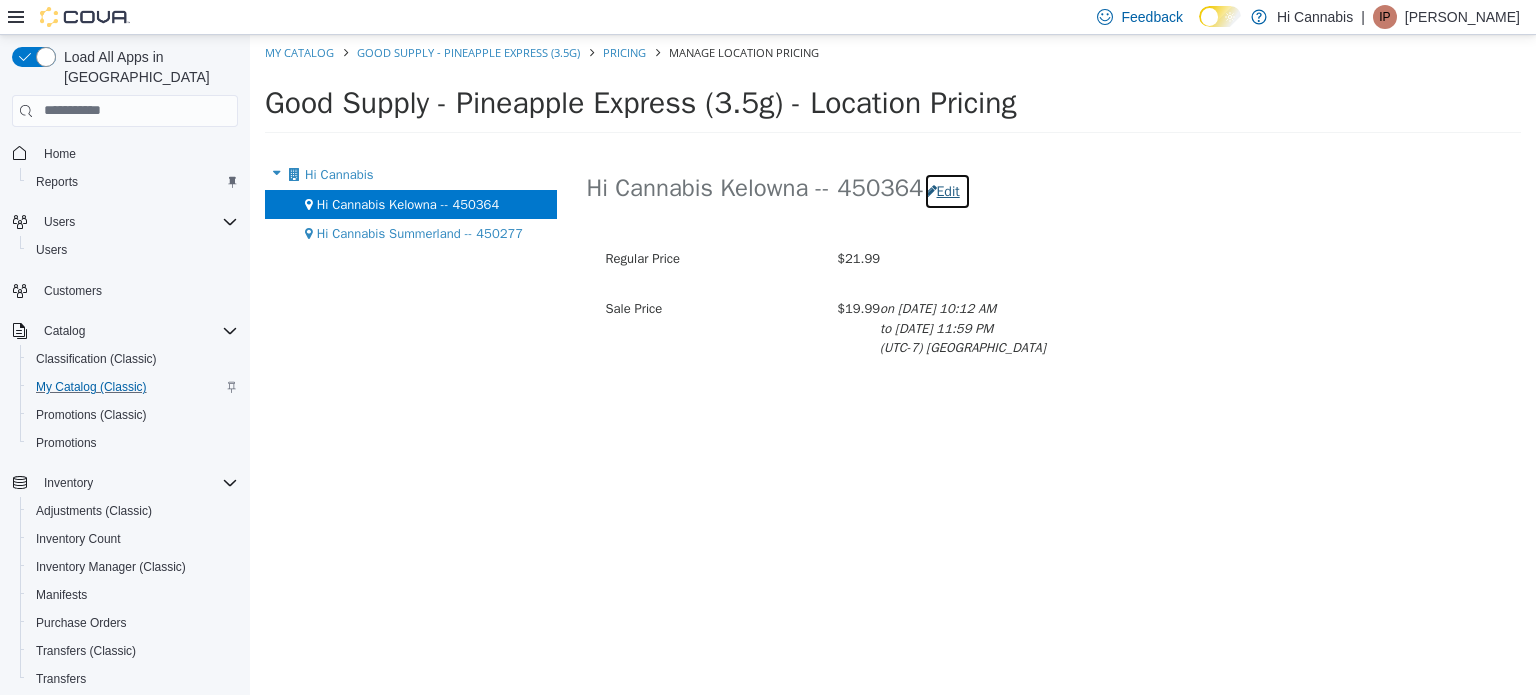 click on "Edit" at bounding box center [947, 190] 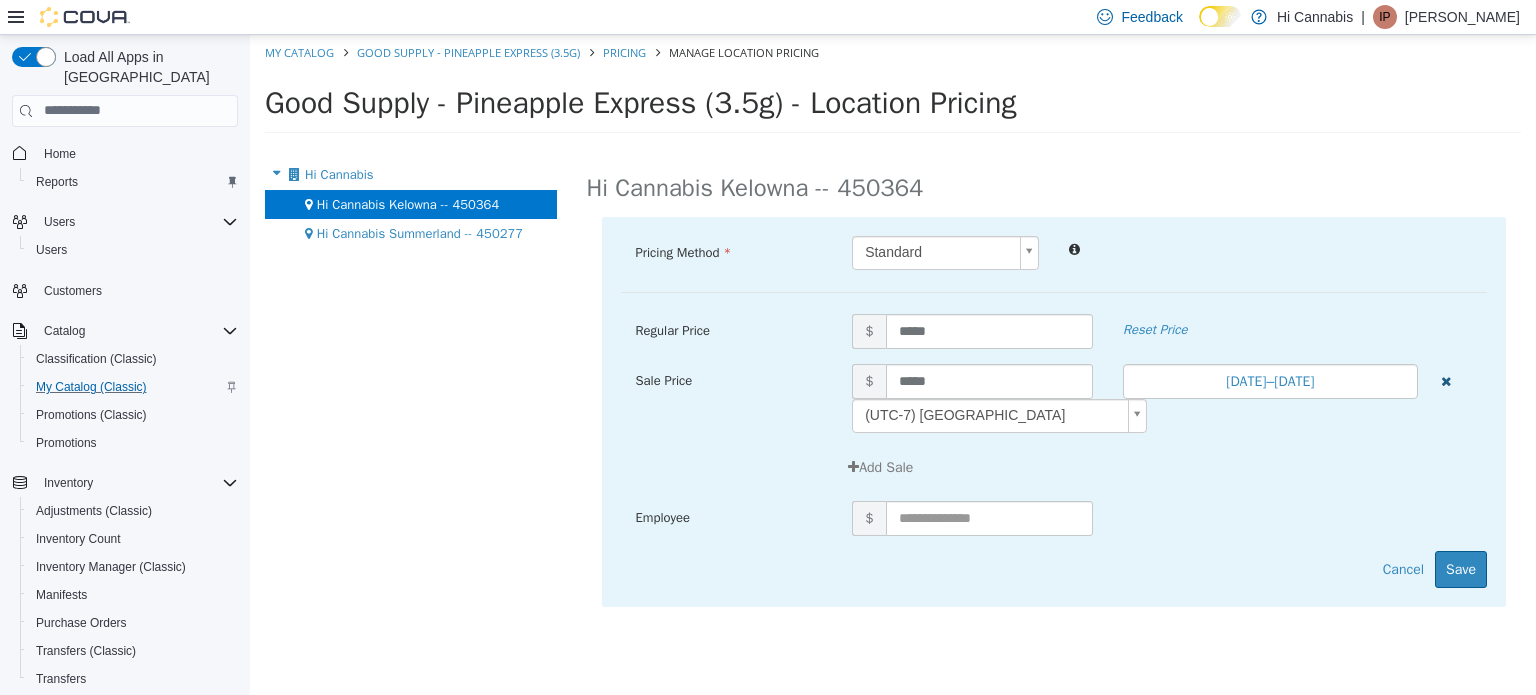 drag, startPoint x: 1452, startPoint y: 379, endPoint x: 1498, endPoint y: 427, distance: 66.48308 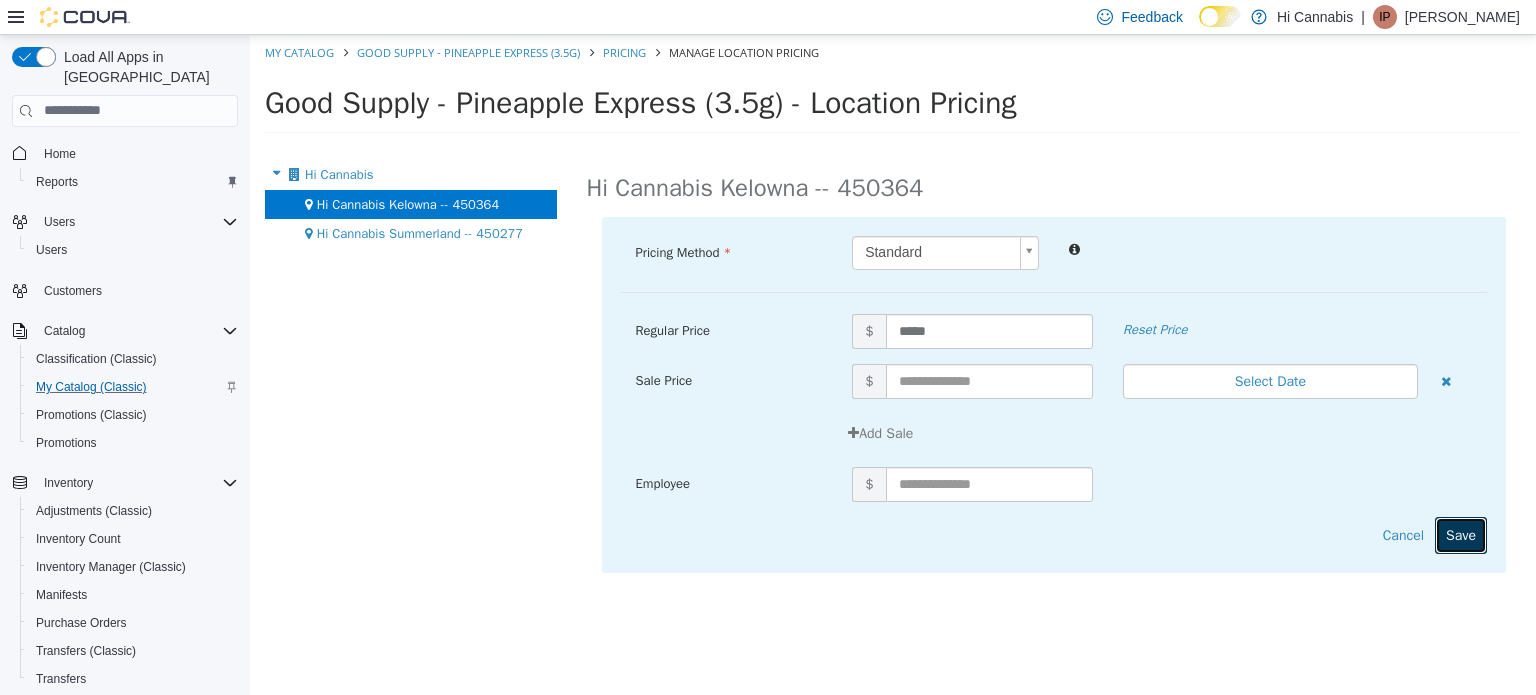 click on "Save" at bounding box center (1461, 534) 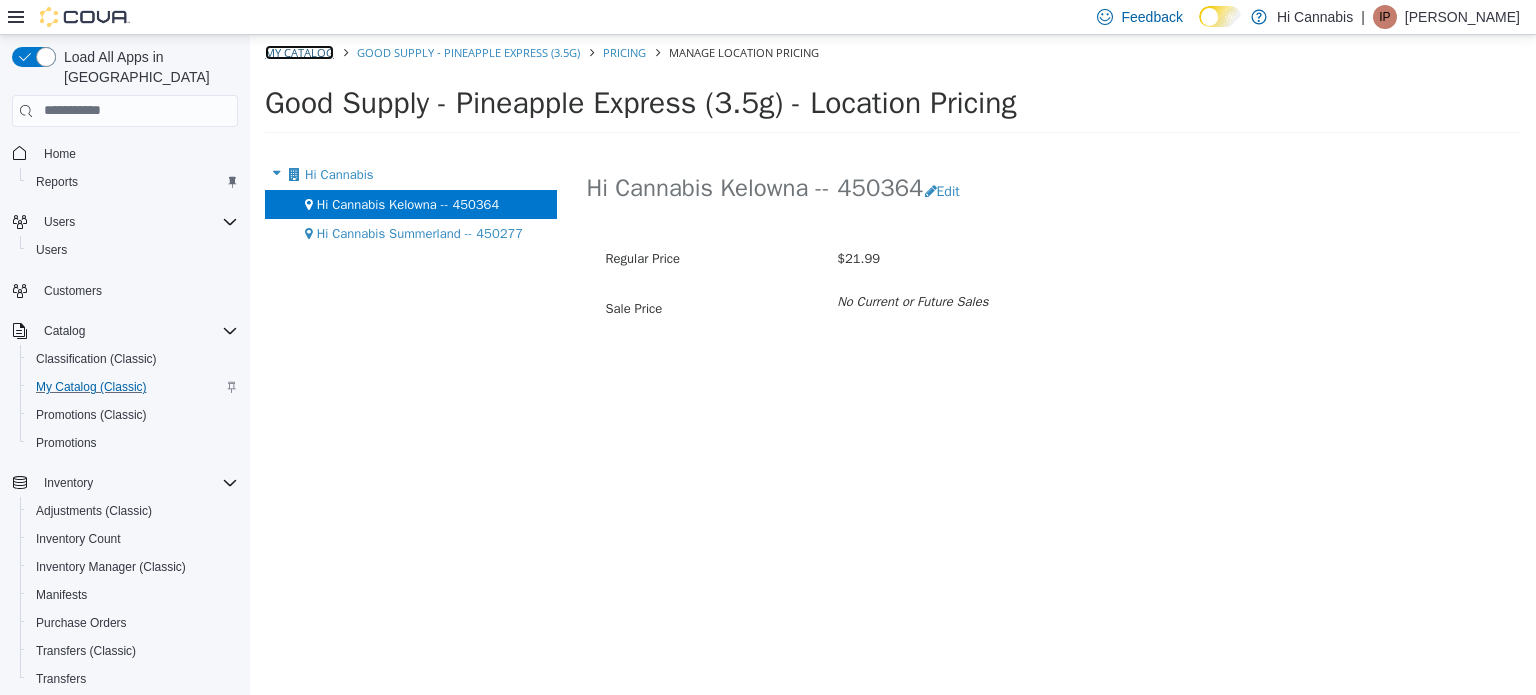 click on "My Catalog" at bounding box center (299, 51) 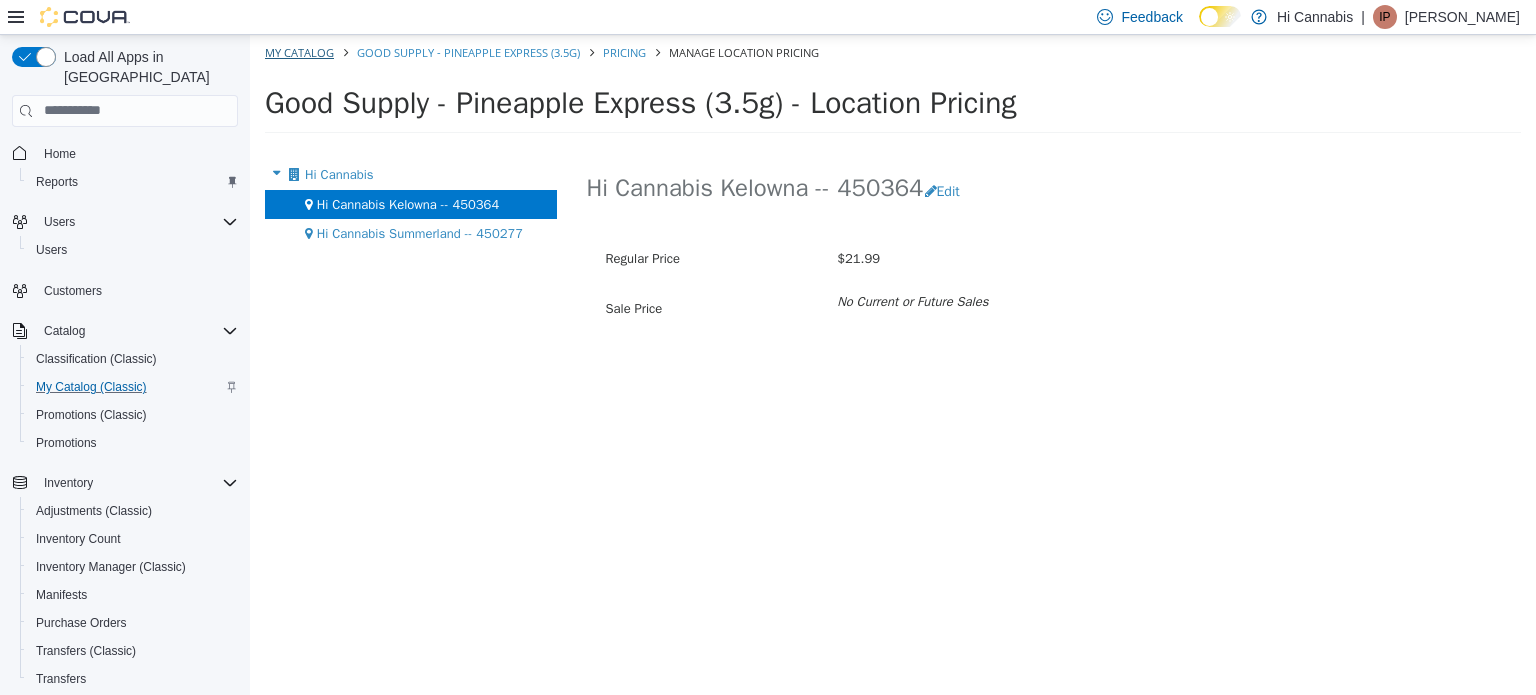 select on "**********" 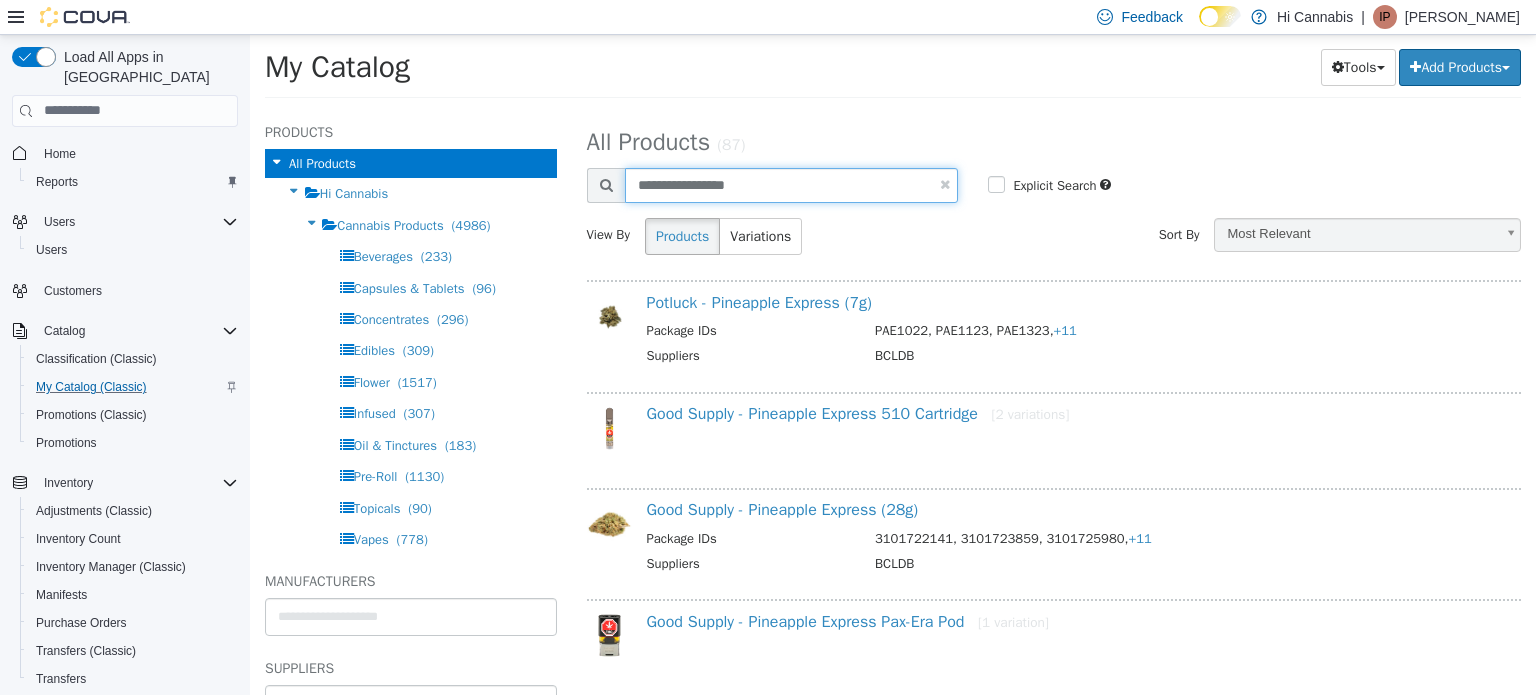 click on "**********" at bounding box center [792, 184] 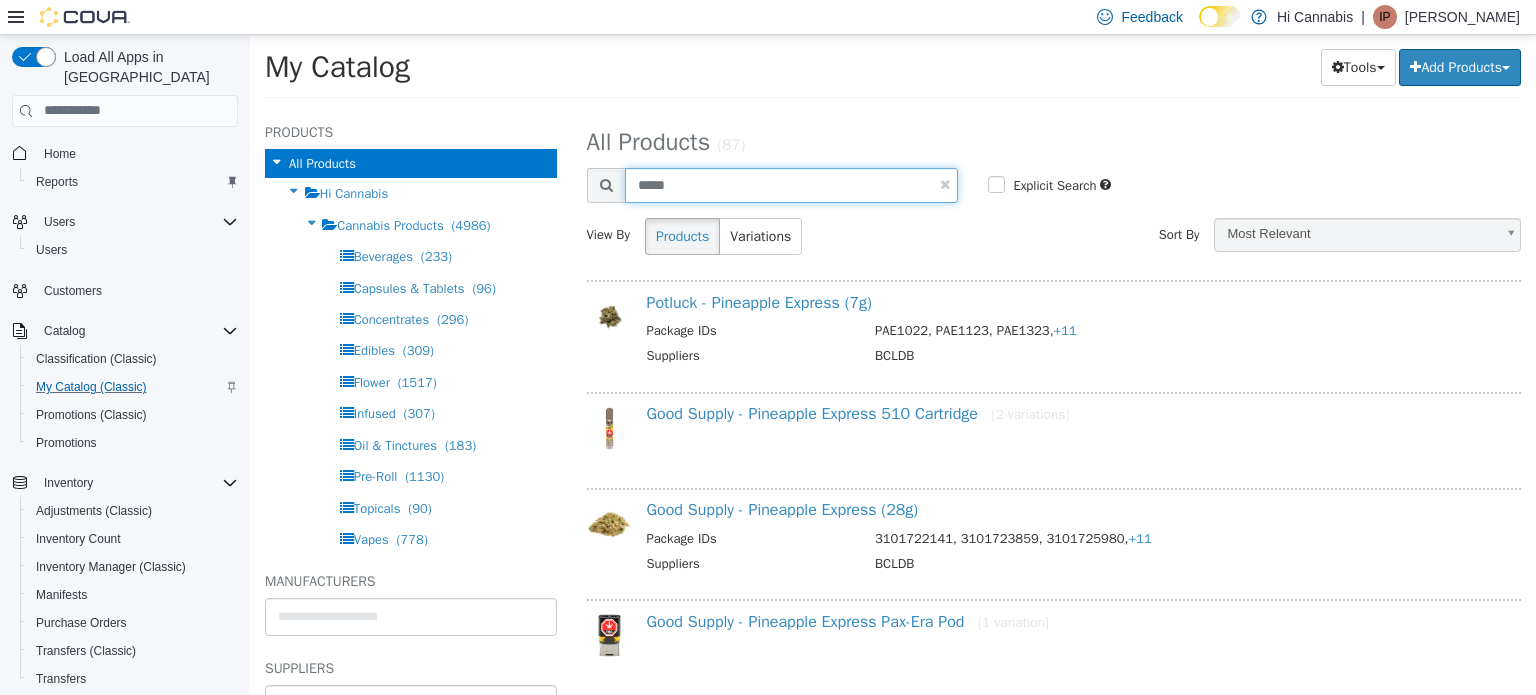 type on "****" 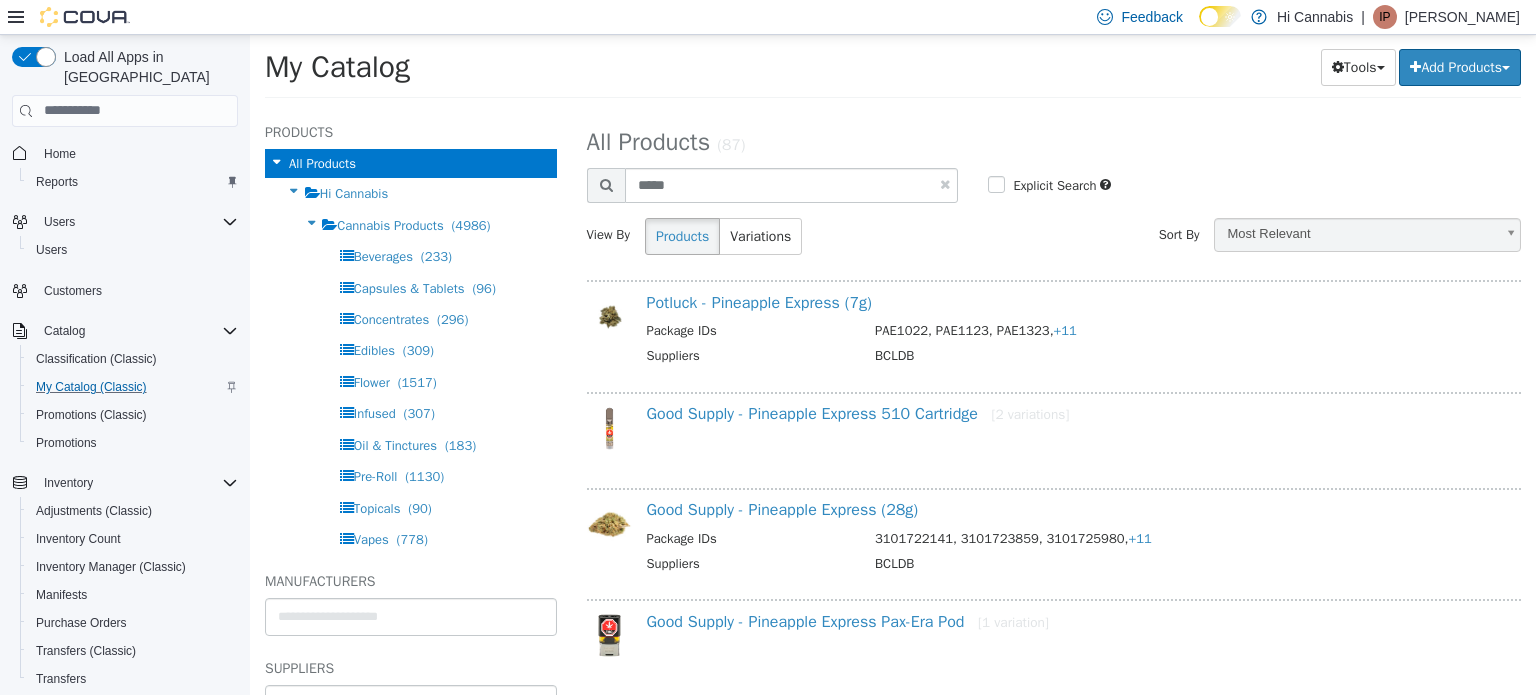 select on "**********" 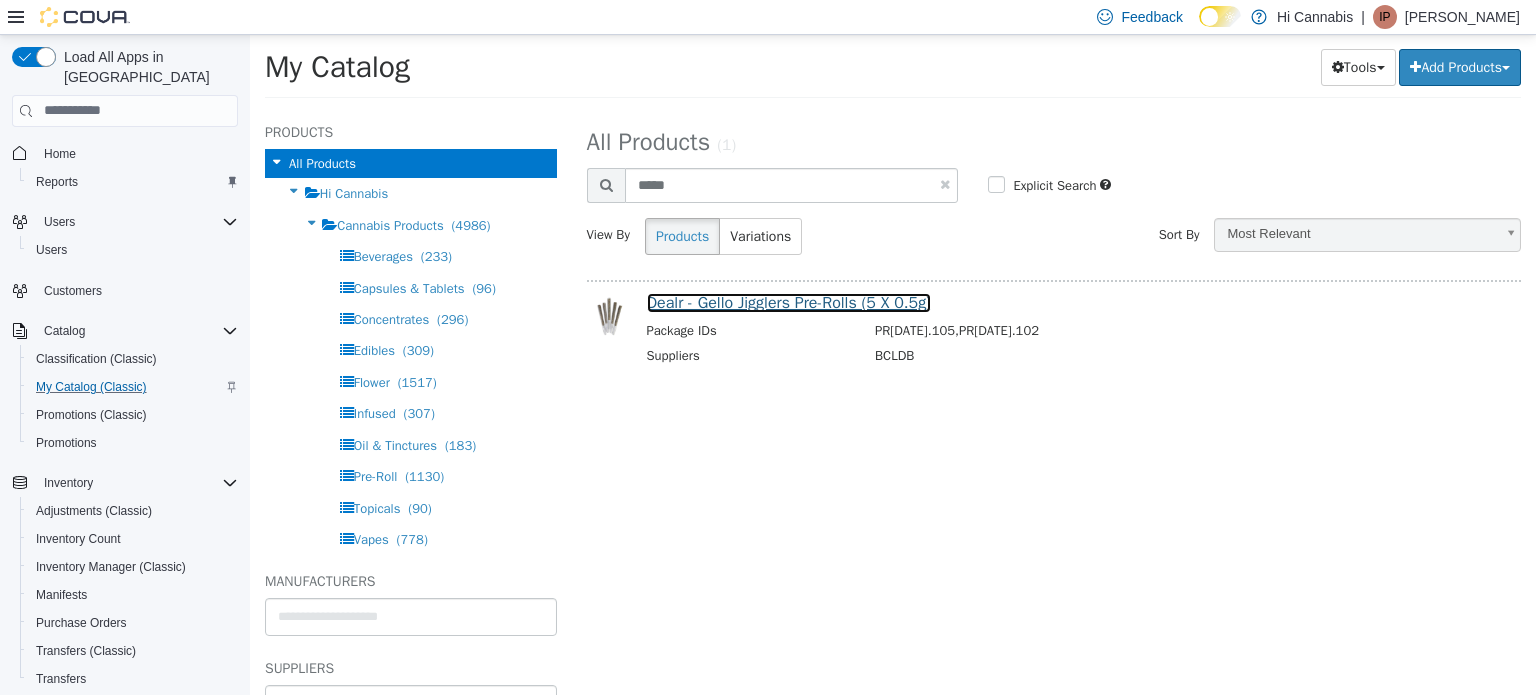 click on "Dealr - Gello Jigglers Pre-Rolls (5 X 0.5g)" at bounding box center (789, 302) 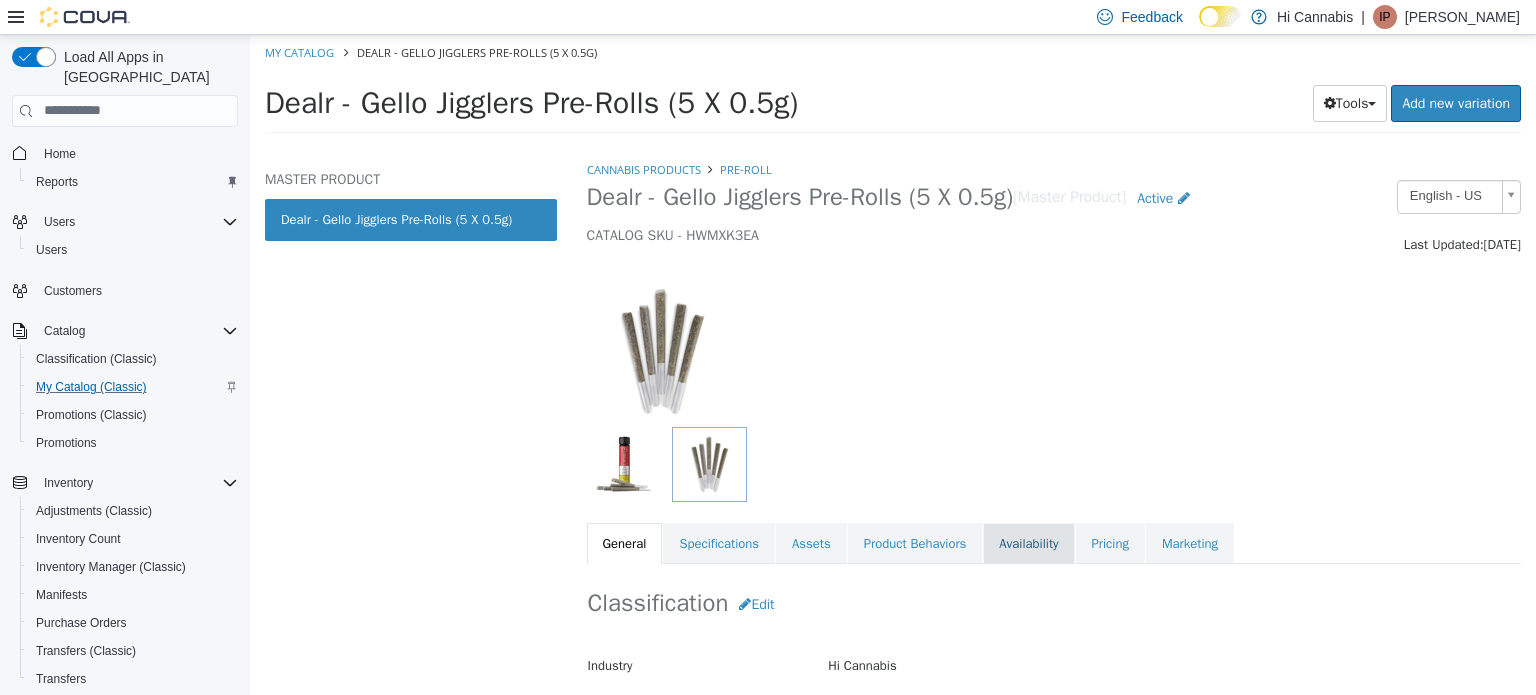 click on "Availability" at bounding box center (1028, 543) 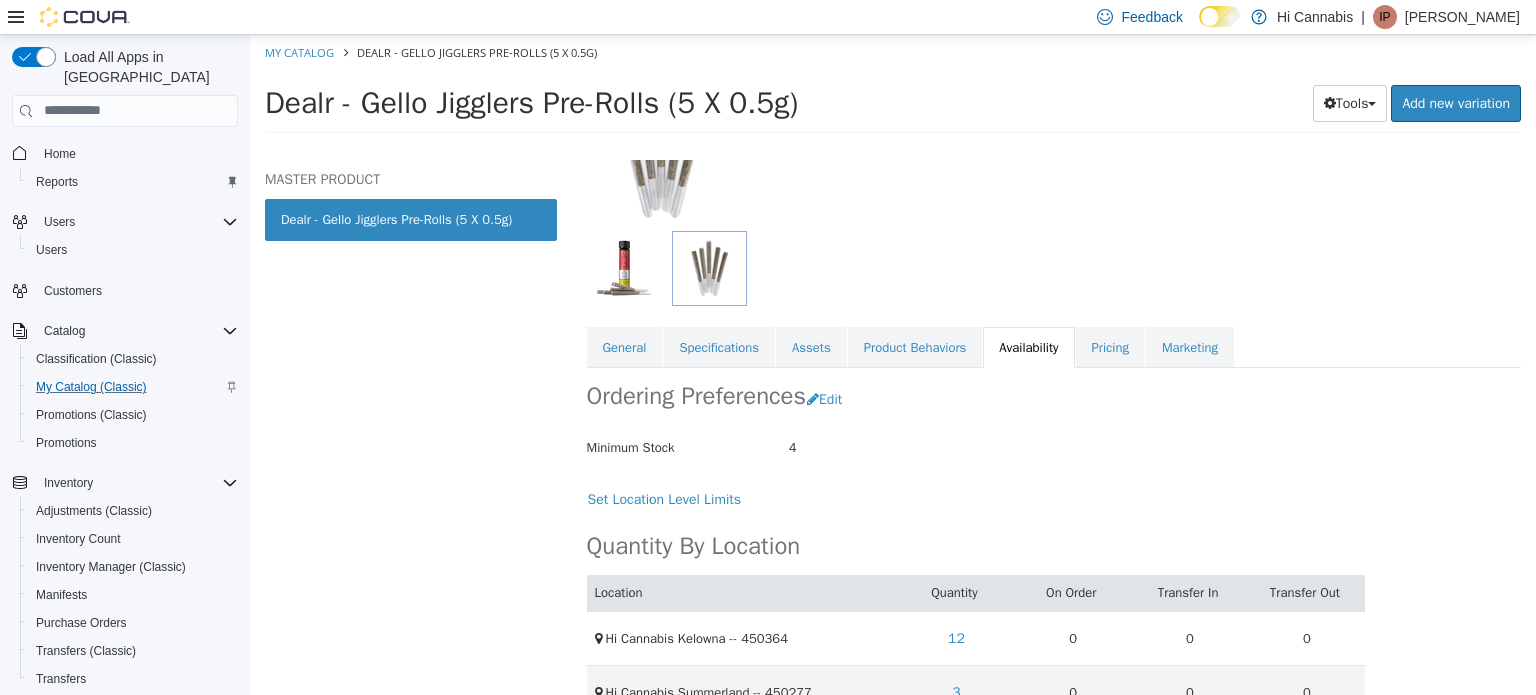 scroll, scrollTop: 238, scrollLeft: 0, axis: vertical 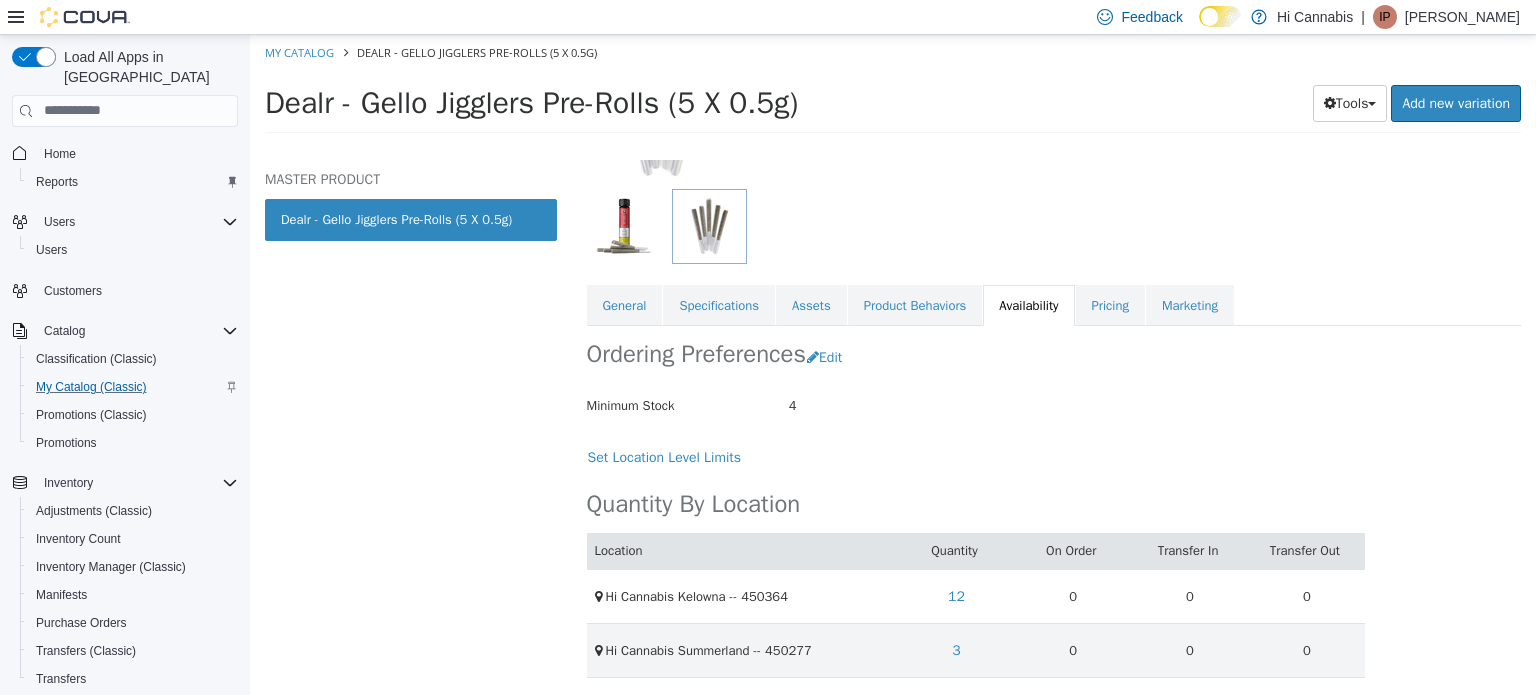 click on "My Catalog" at bounding box center [301, 51] 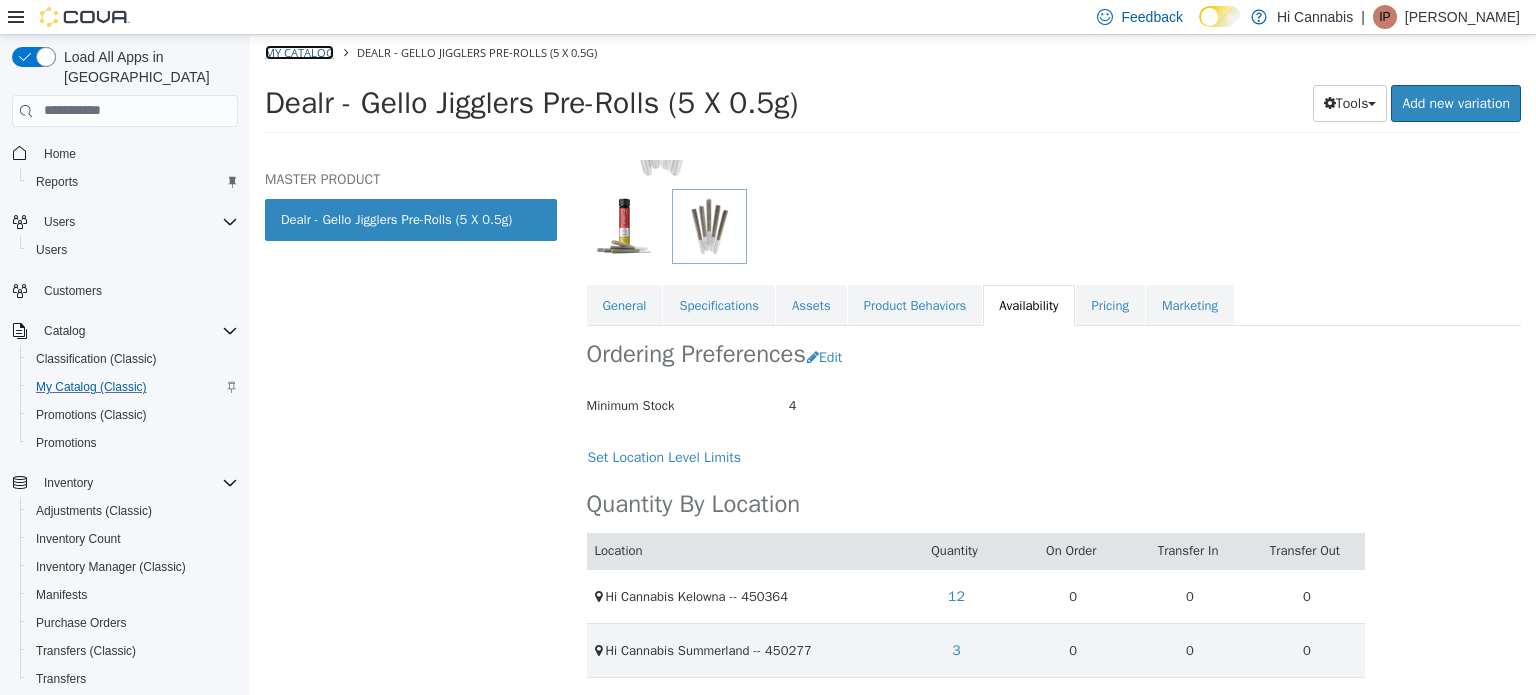 click on "My Catalog" at bounding box center [299, 51] 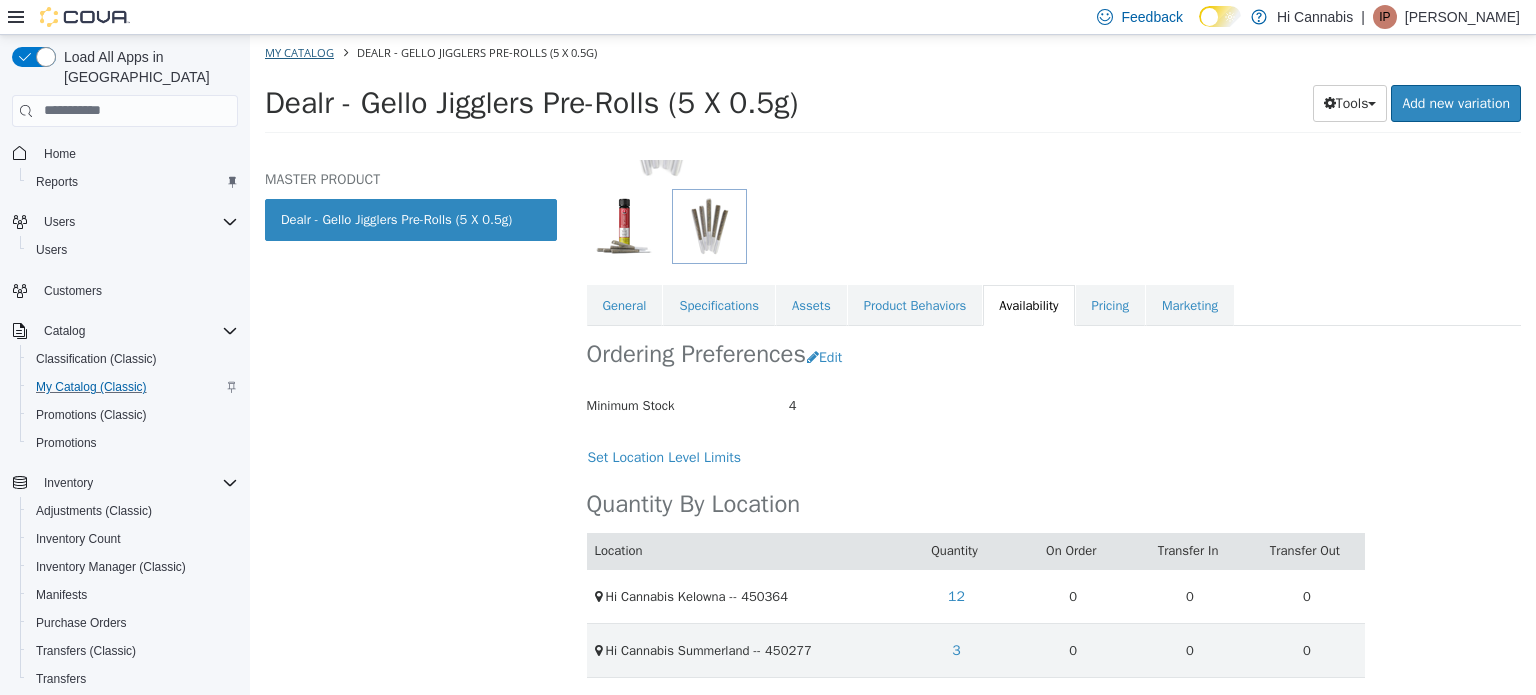 select on "**********" 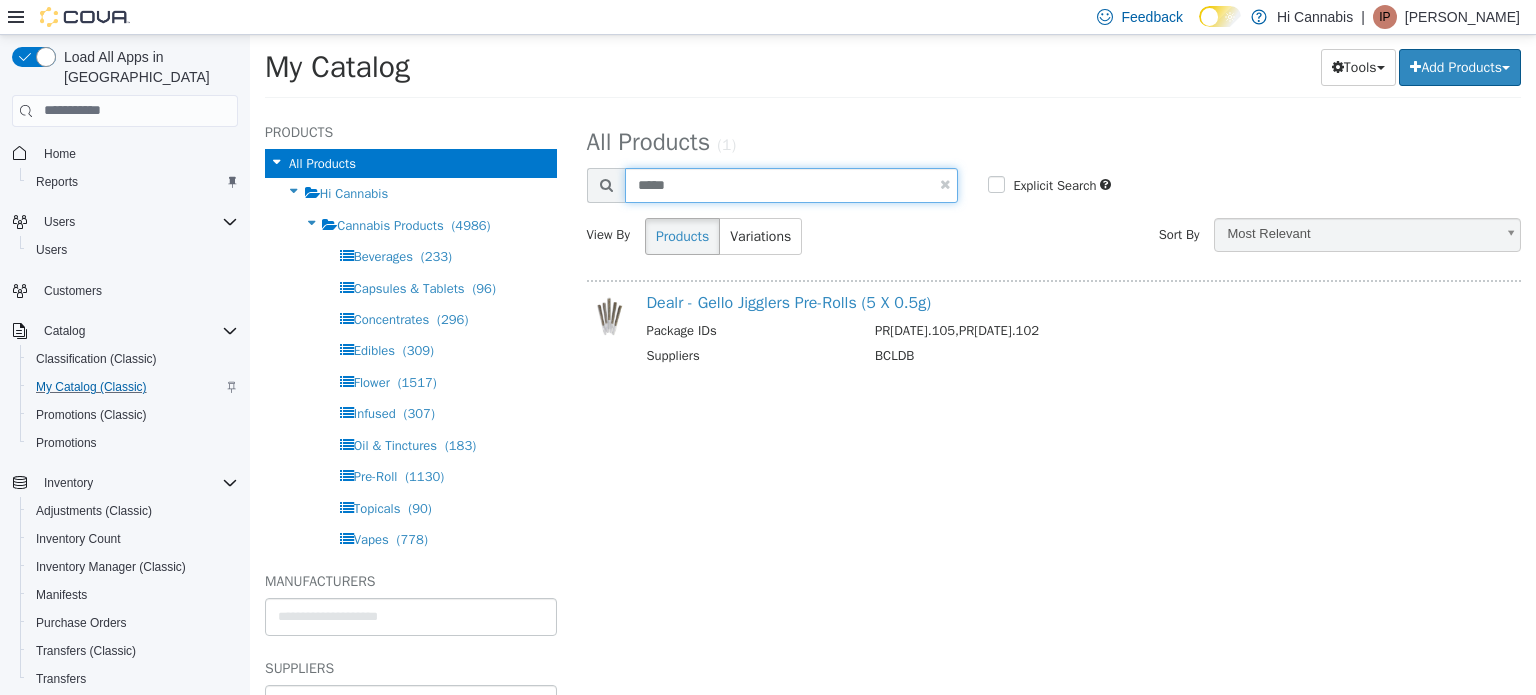 click on "****" at bounding box center (792, 184) 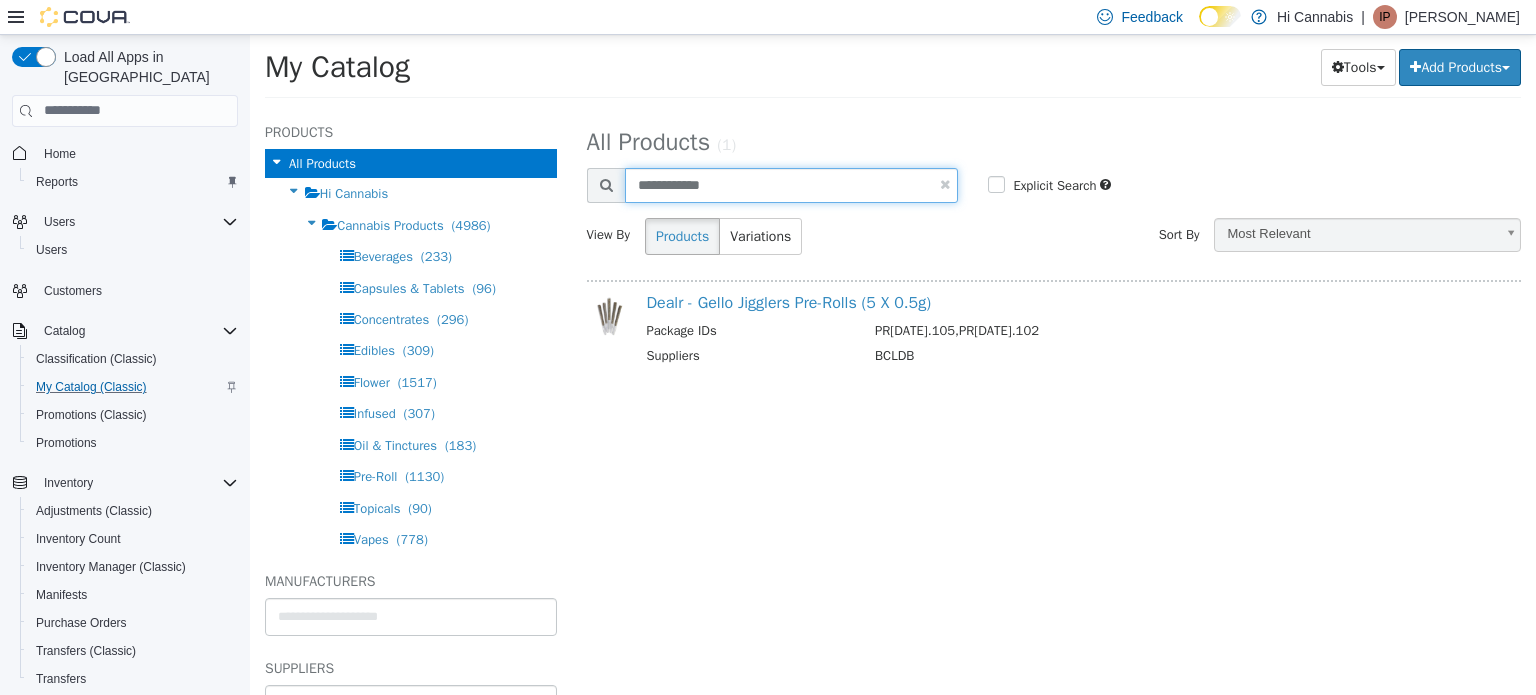 type on "**********" 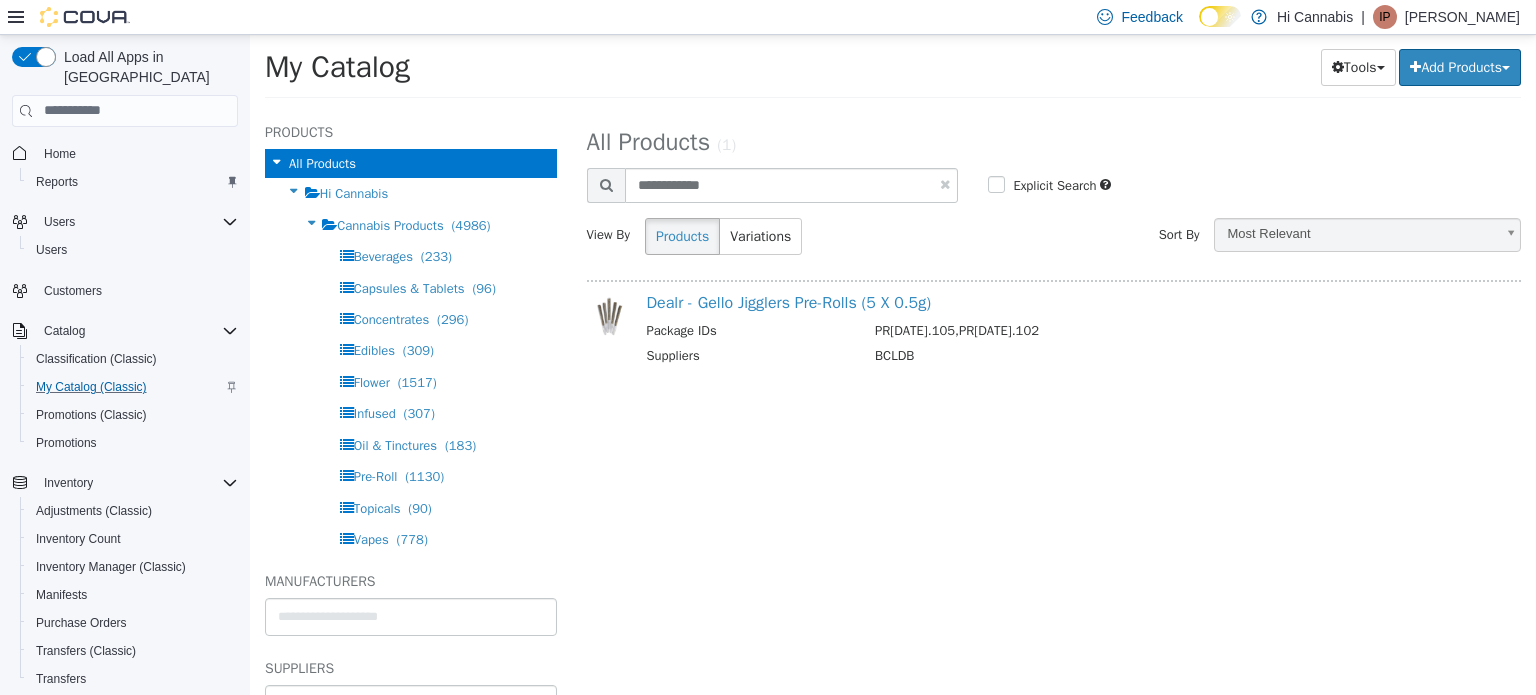 select on "**********" 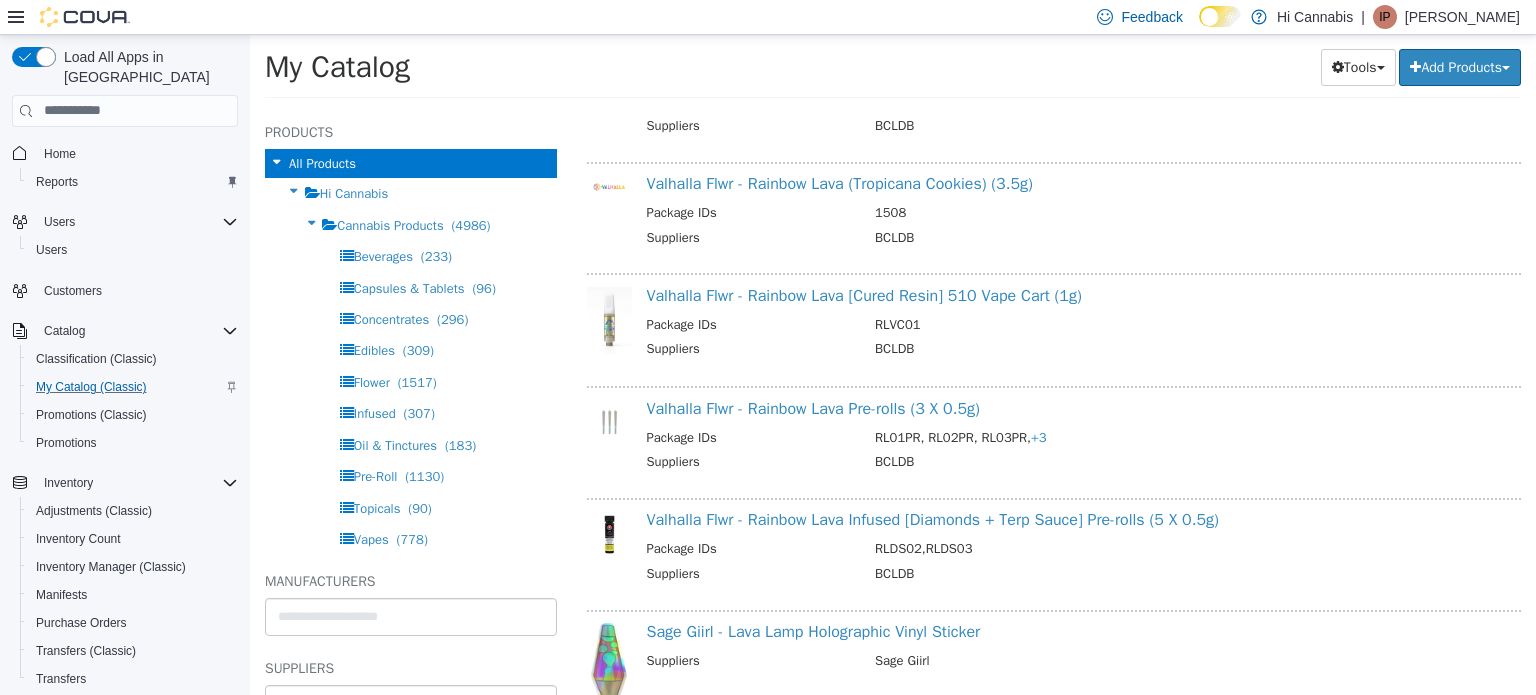 scroll, scrollTop: 300, scrollLeft: 0, axis: vertical 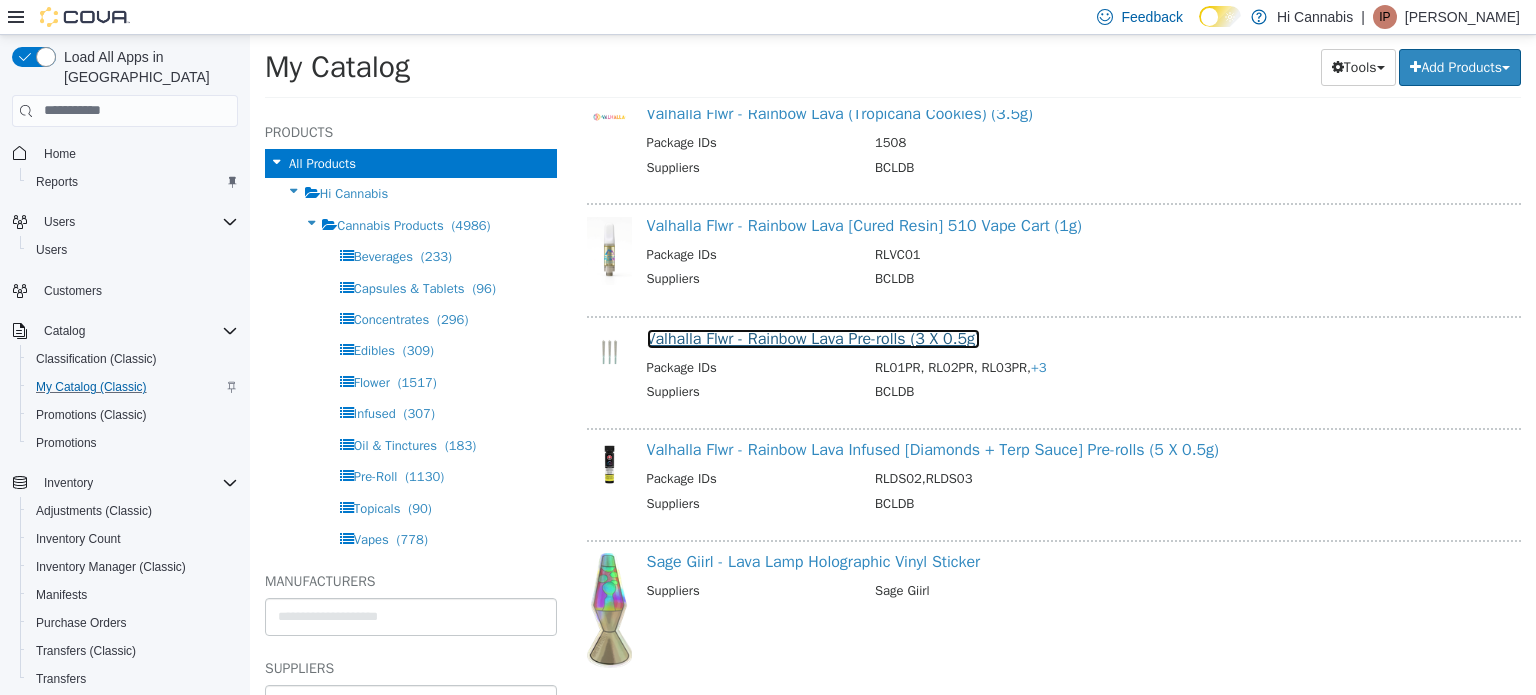 click on "Valhalla Flwr - Rainbow Lava Pre-rolls (3 X 0.5g)" at bounding box center [813, 338] 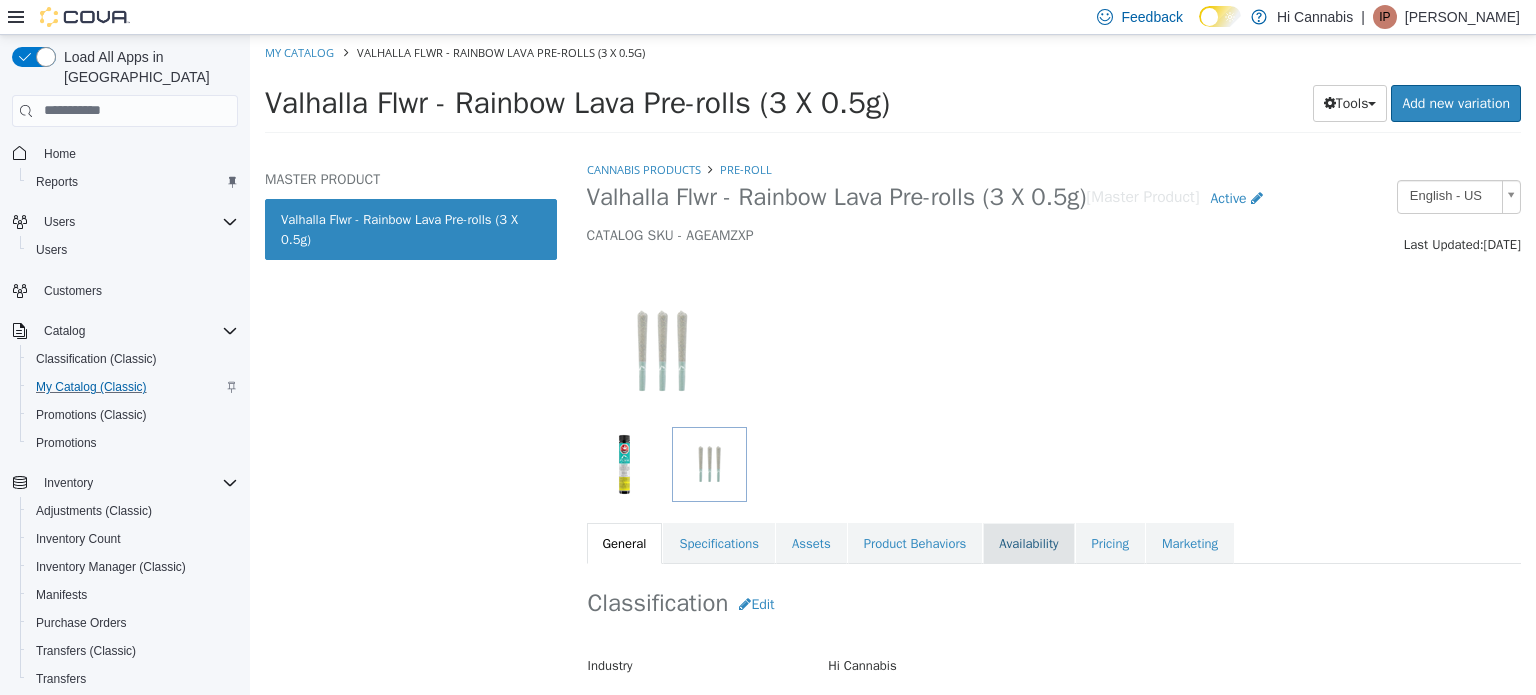 click on "Availability" at bounding box center [1028, 543] 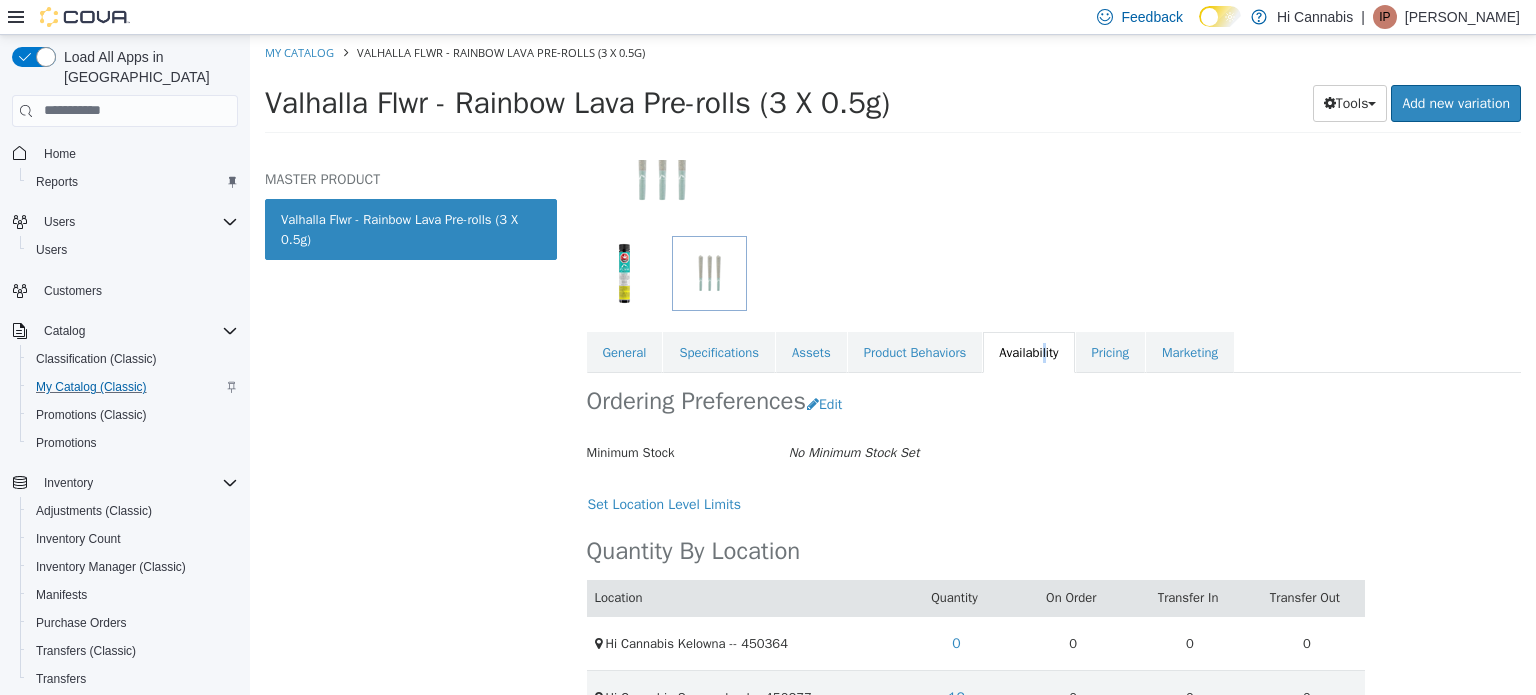 scroll, scrollTop: 238, scrollLeft: 0, axis: vertical 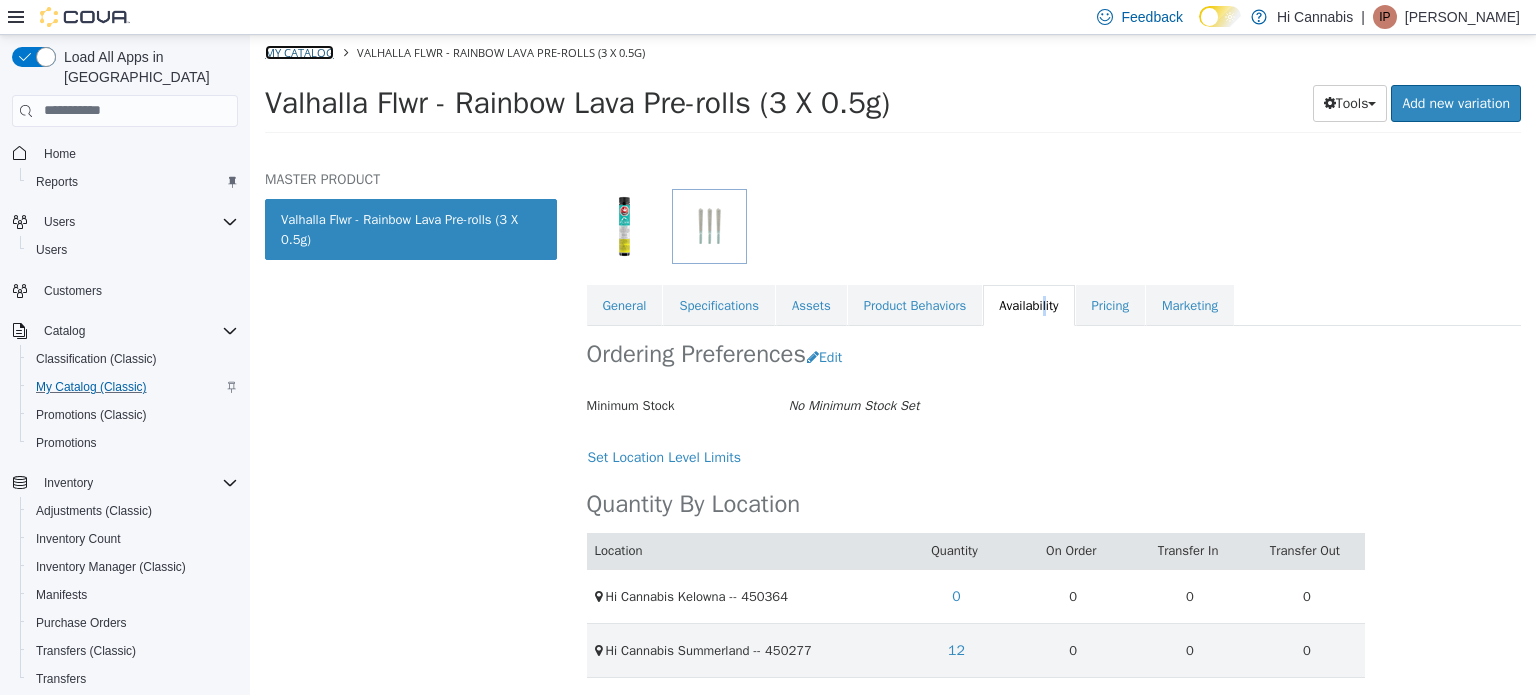click on "My Catalog" at bounding box center [299, 51] 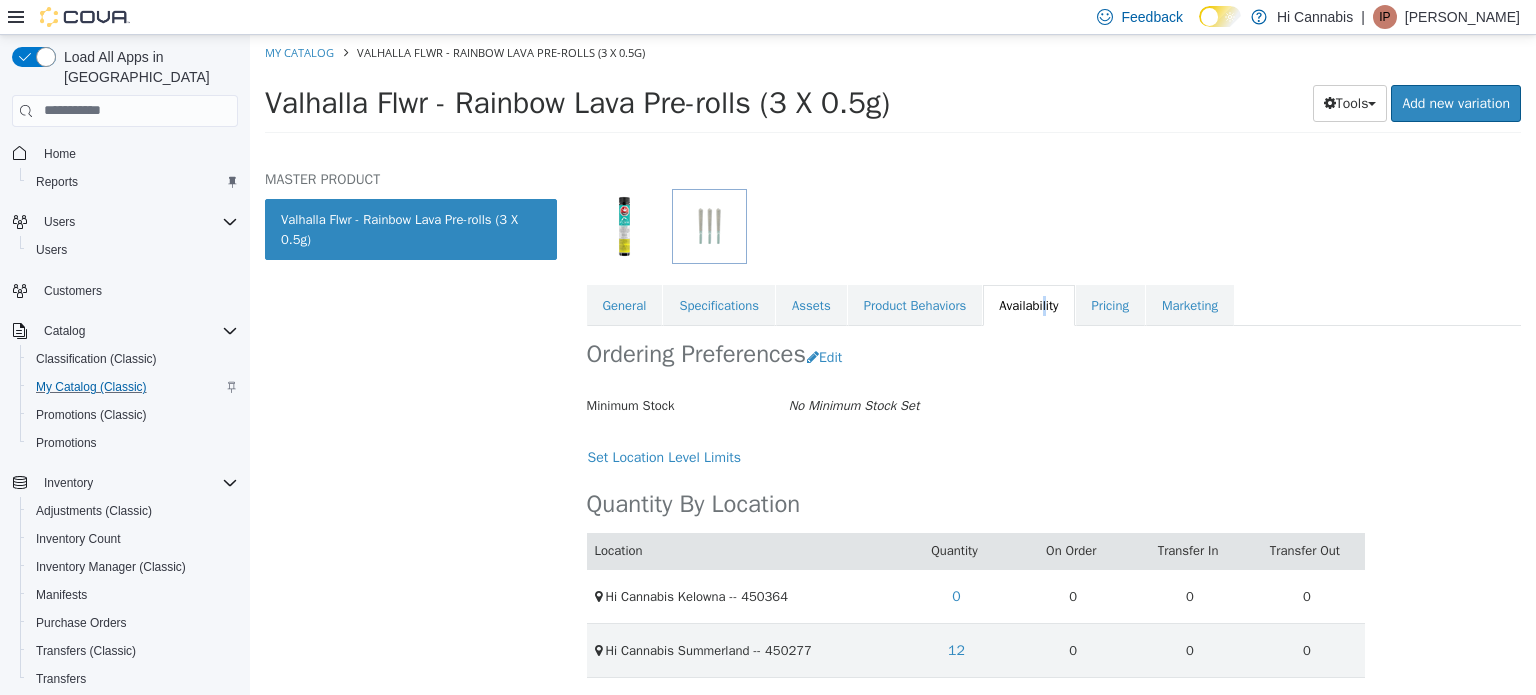 select on "**********" 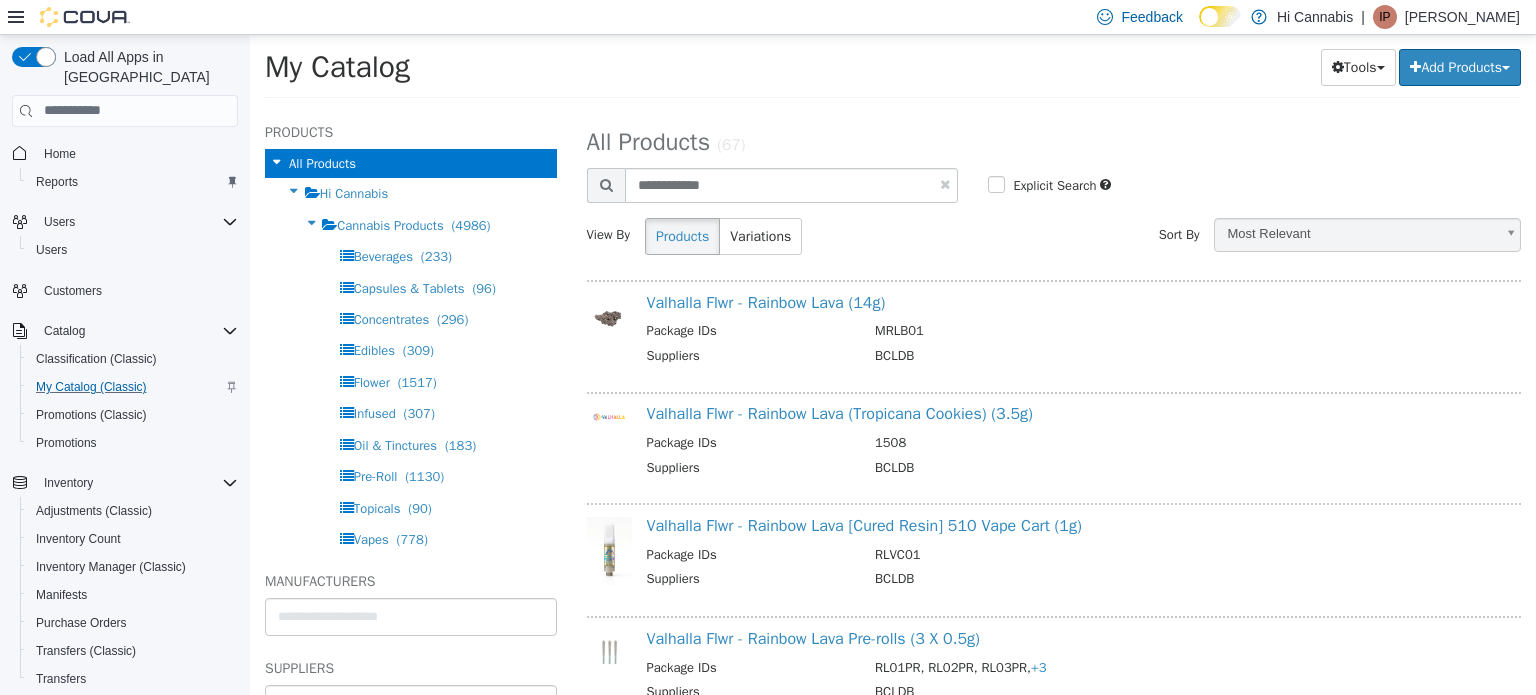 click on "**********" at bounding box center (1054, 194) 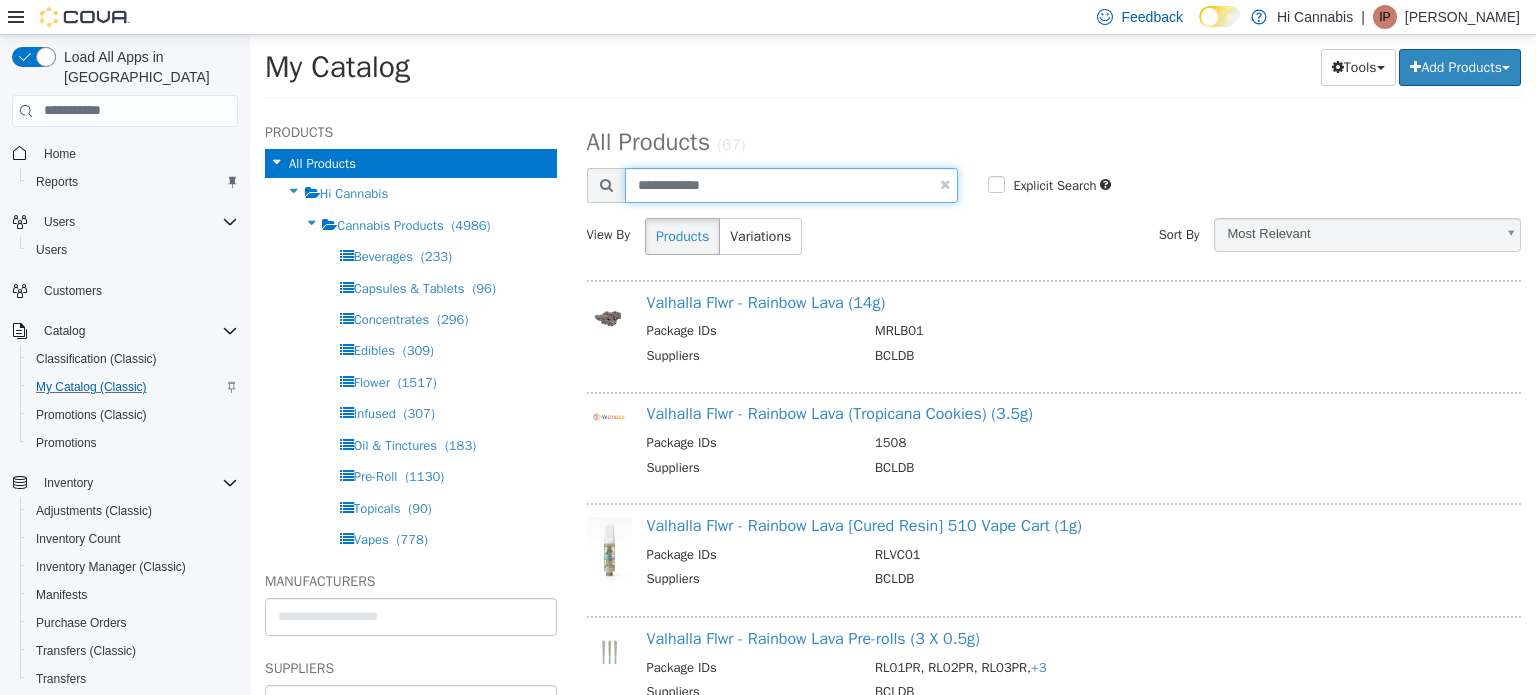 click on "**********" at bounding box center [792, 184] 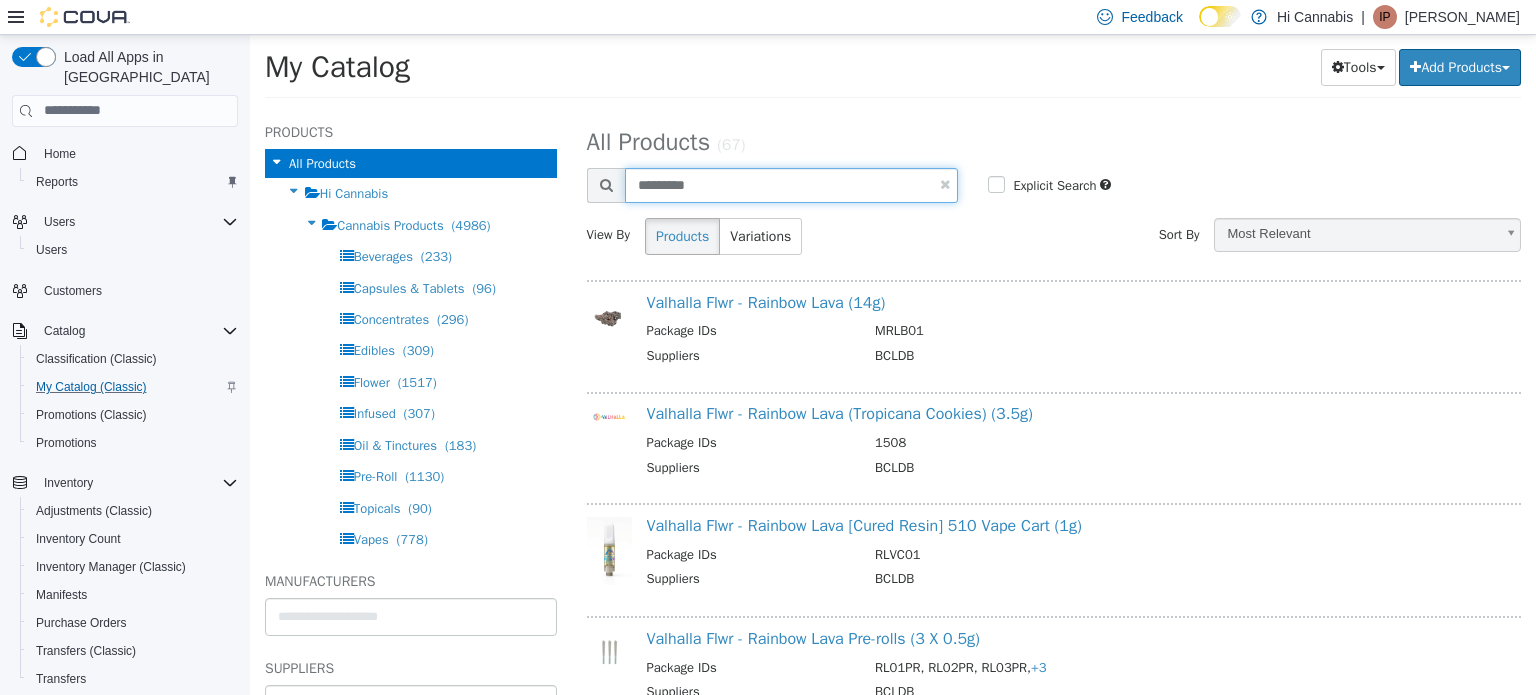 type on "*********" 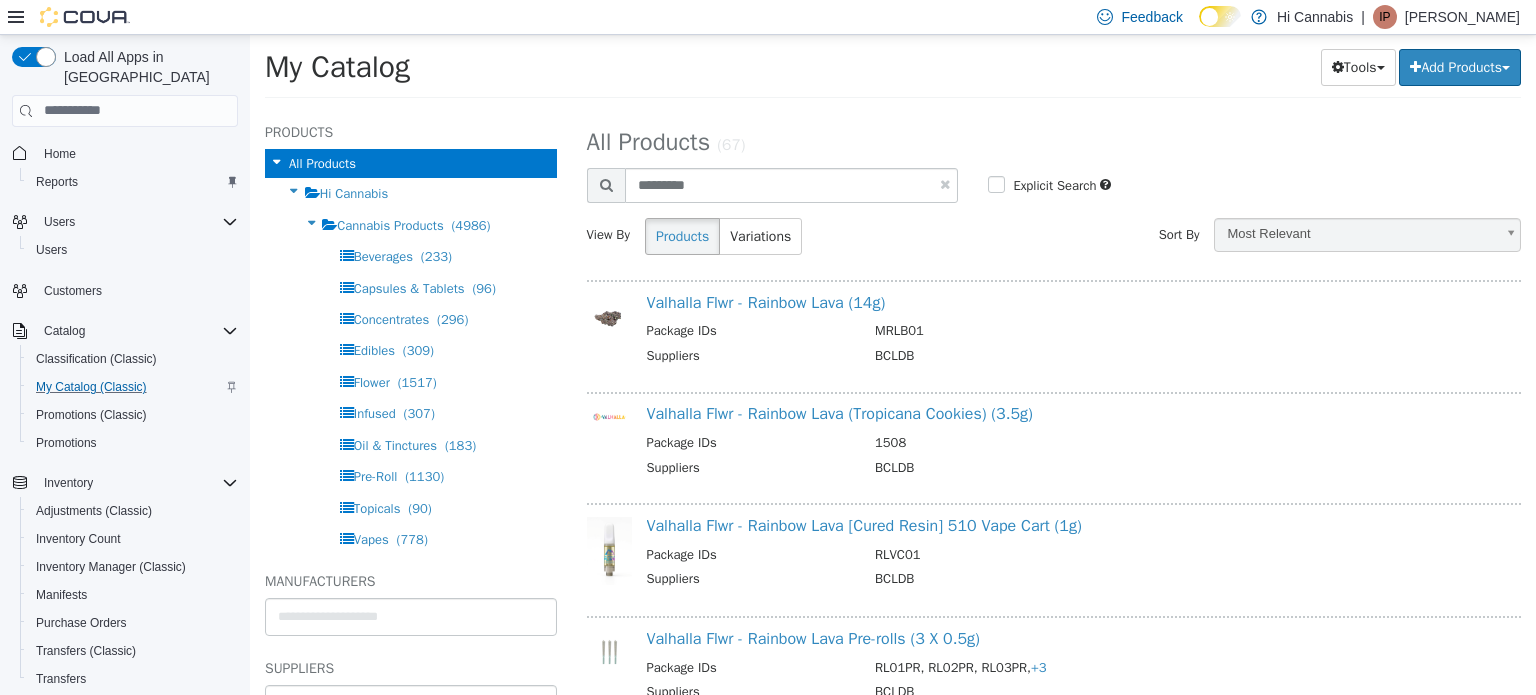 select on "**********" 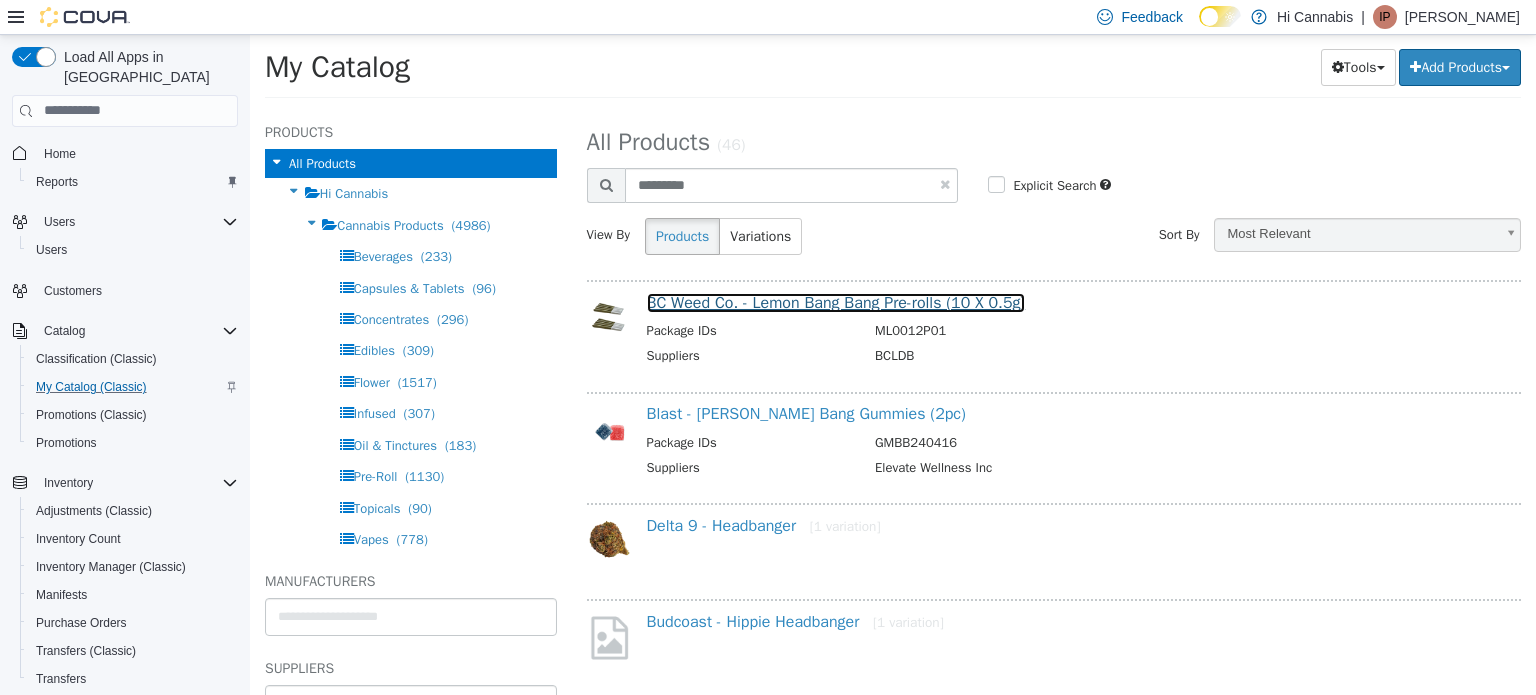 click on "BC Weed Co. - Lemon Bang Bang Pre-rolls (10 X 0.5g)" at bounding box center (836, 302) 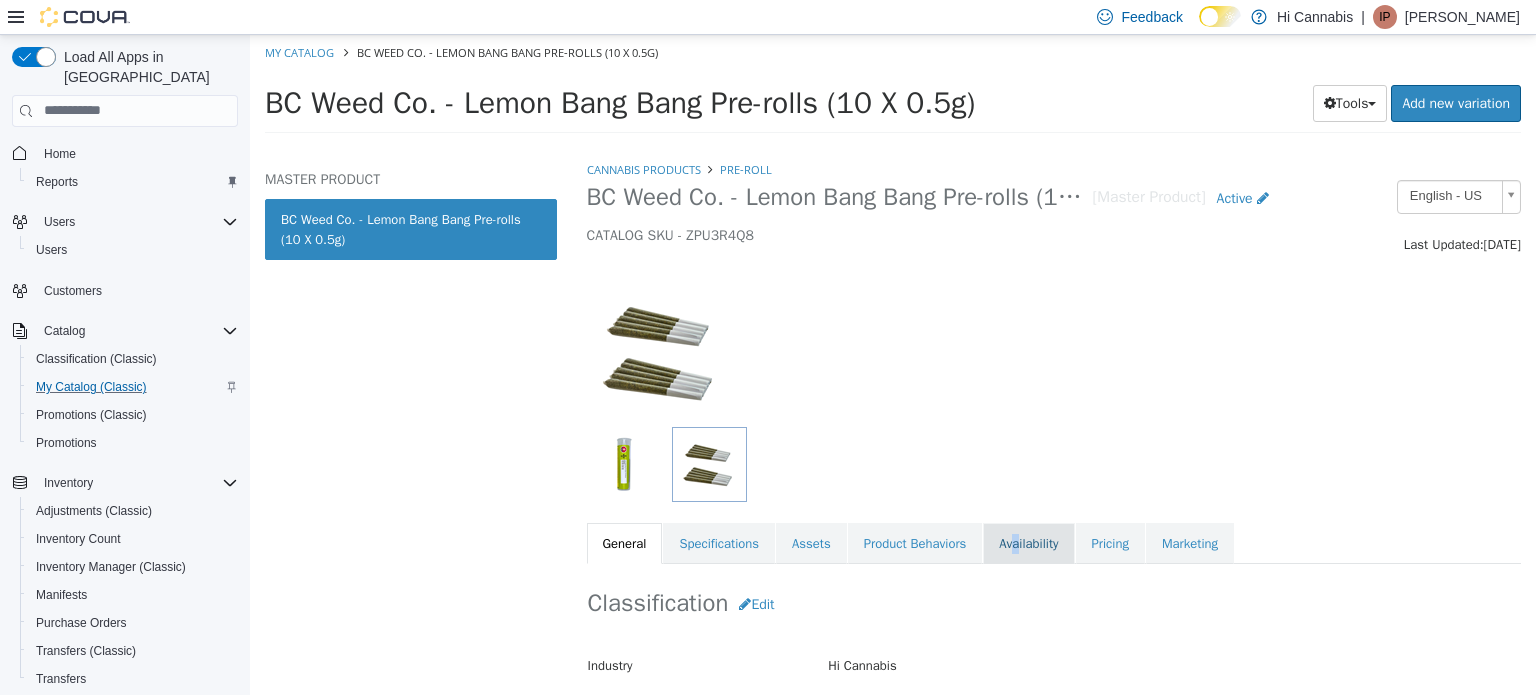 click on "Availability" at bounding box center (1028, 543) 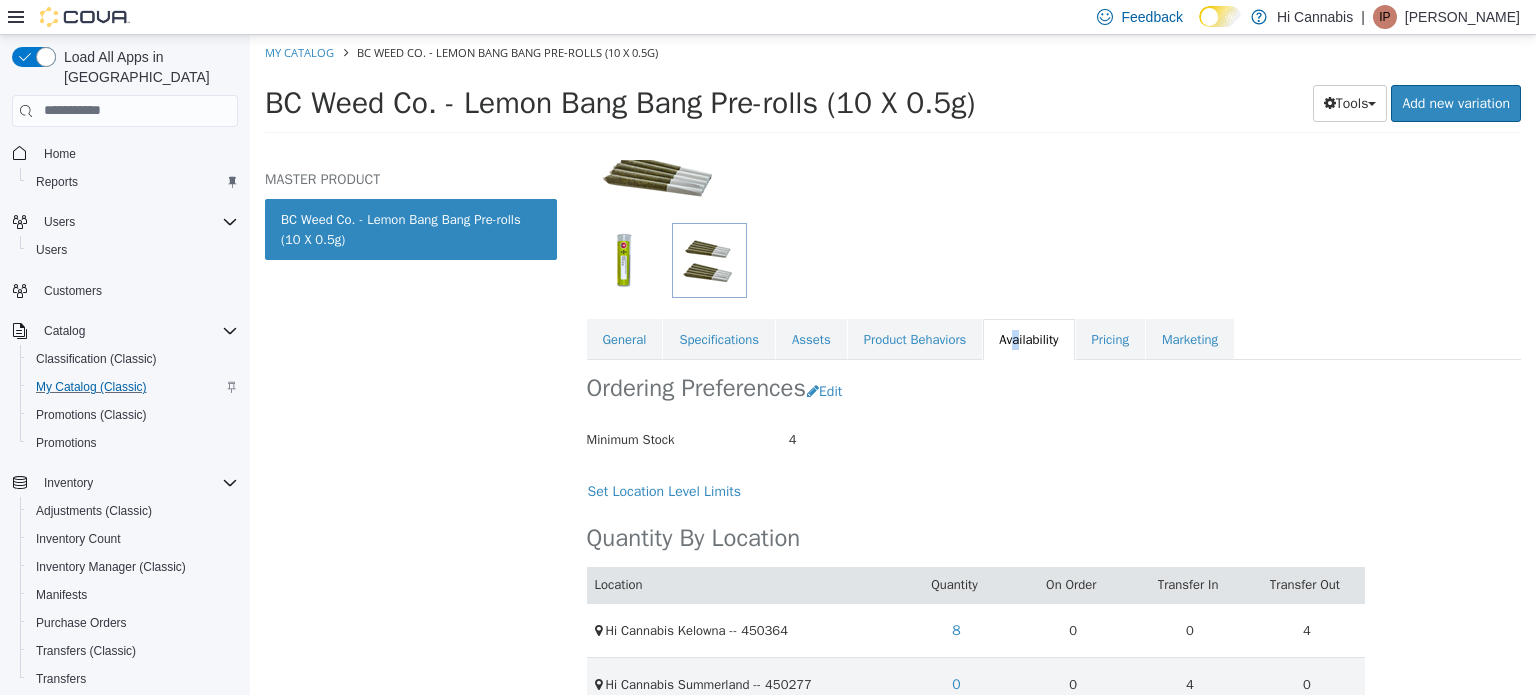 scroll, scrollTop: 238, scrollLeft: 0, axis: vertical 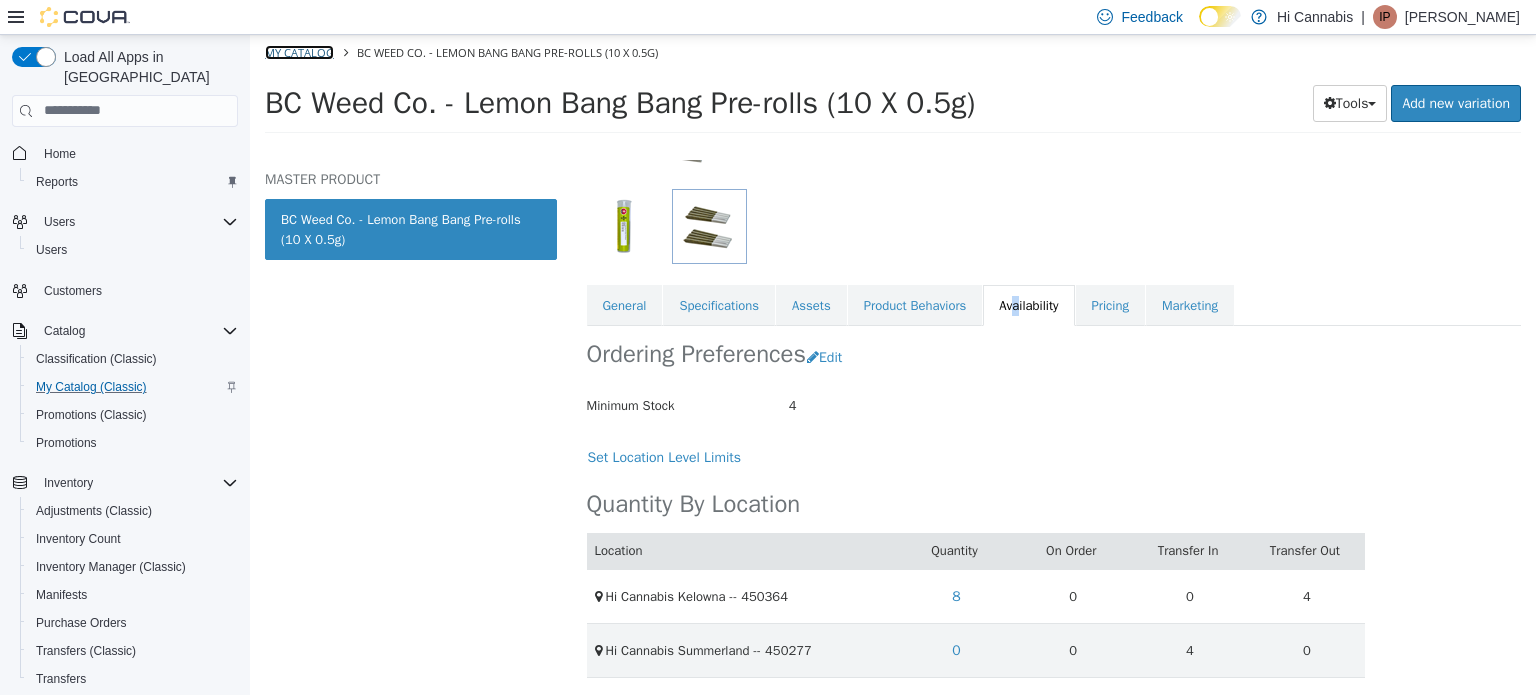 click on "My Catalog" at bounding box center (299, 51) 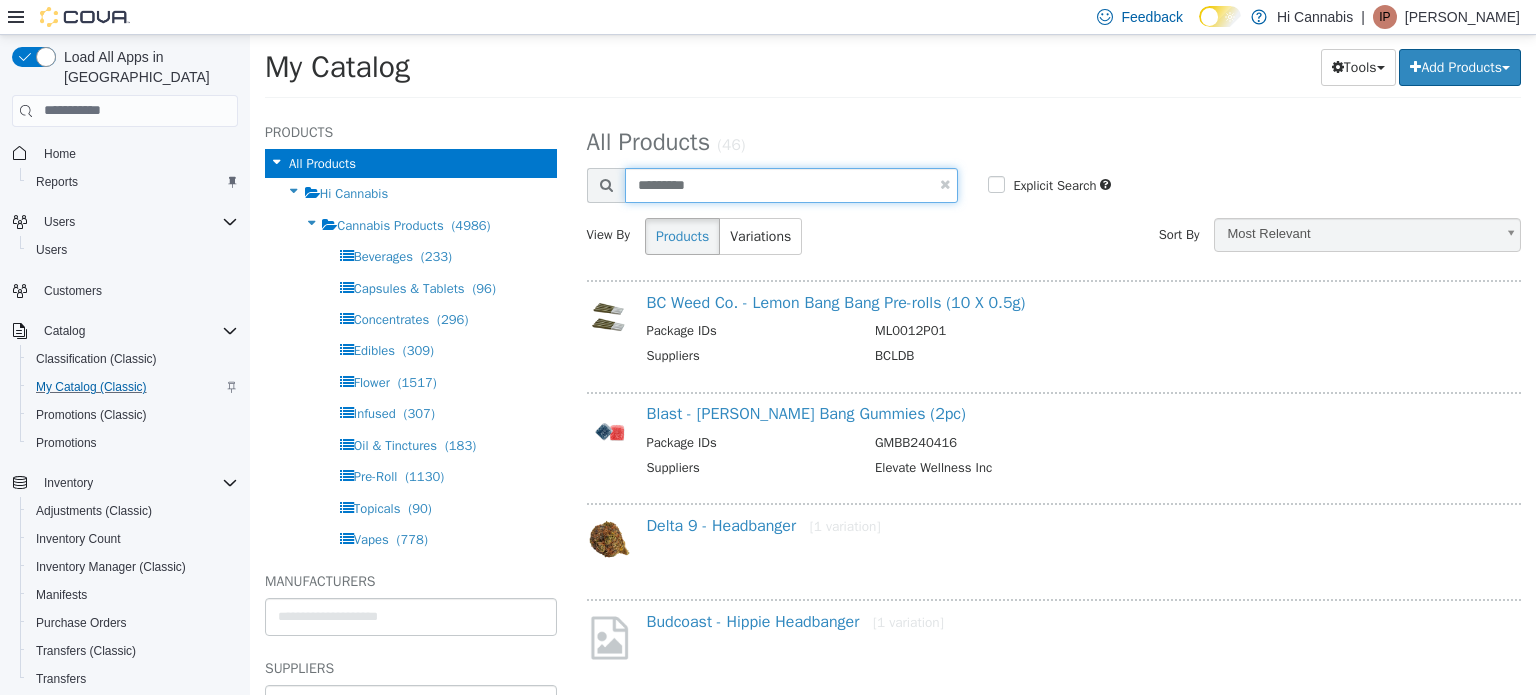 click on "*********" at bounding box center (792, 184) 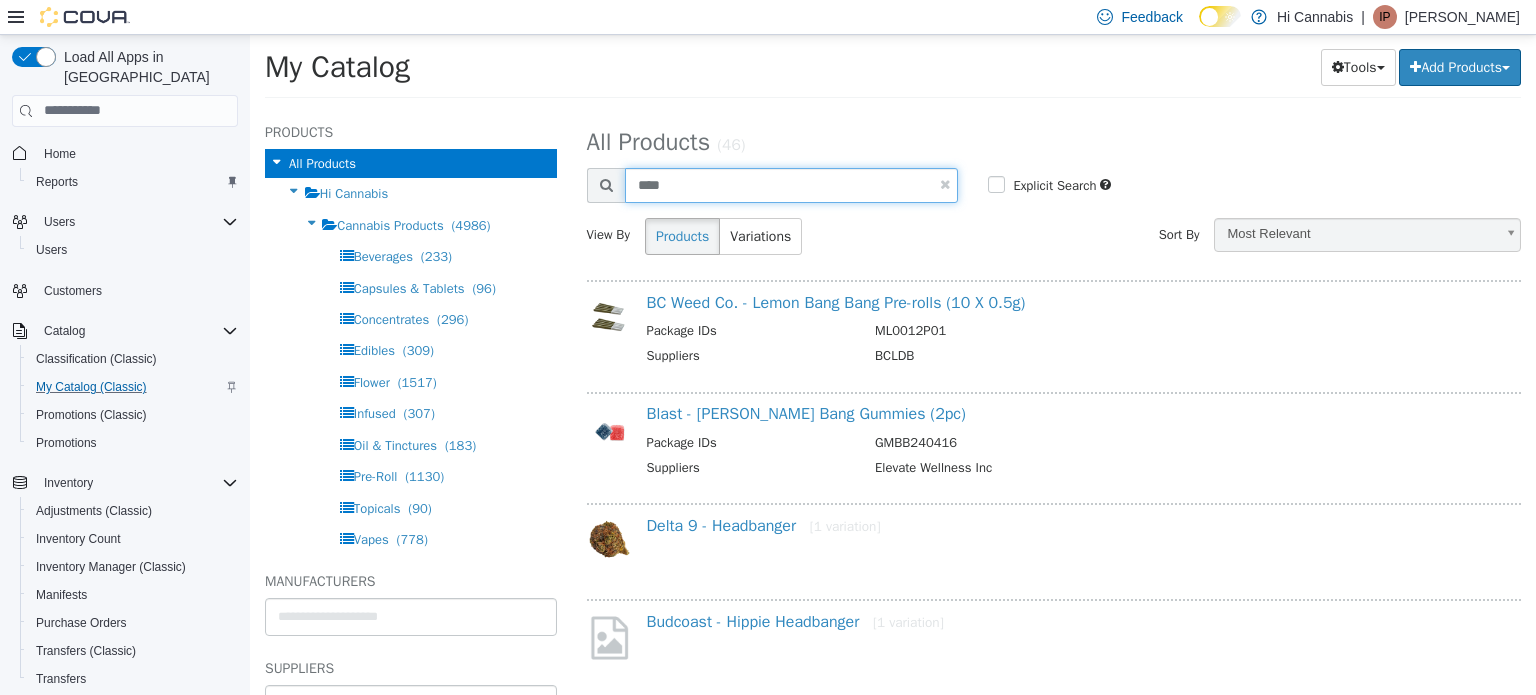 type on "****" 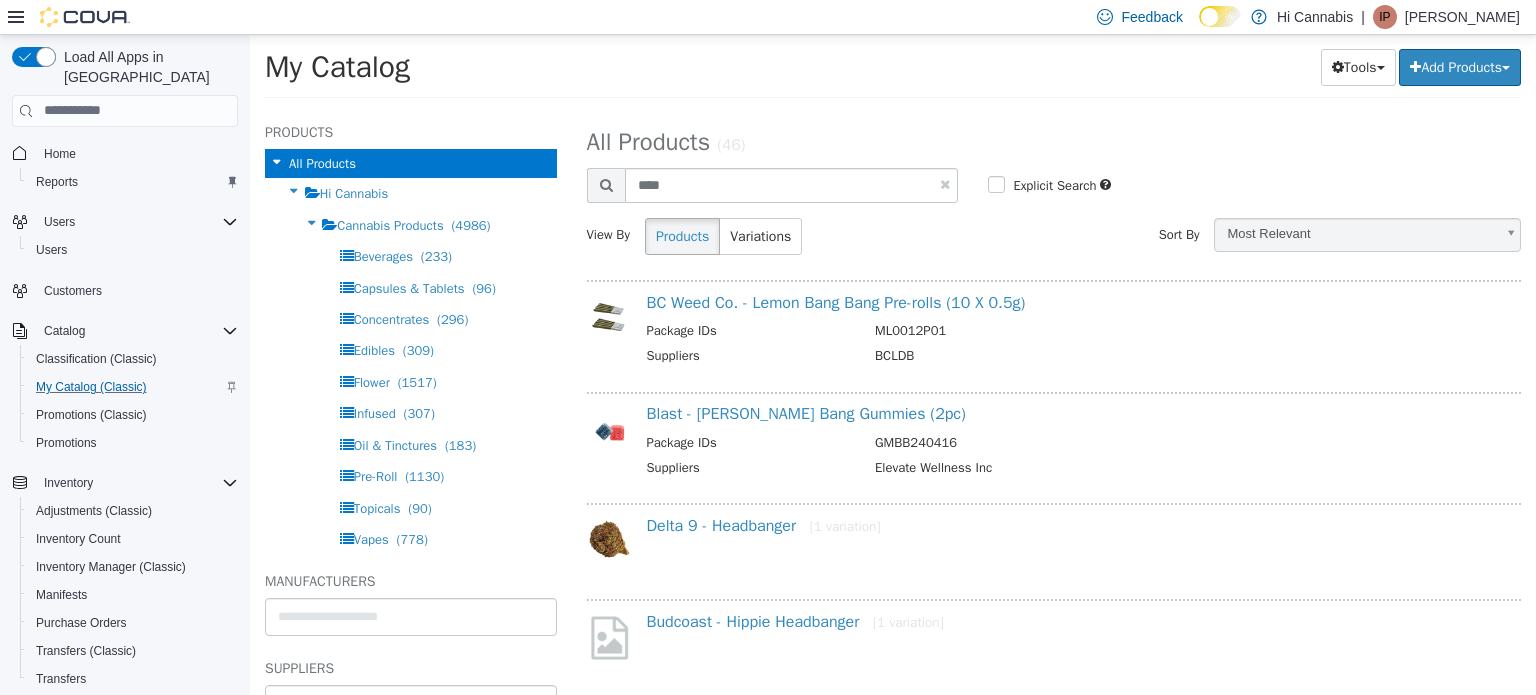 select on "**********" 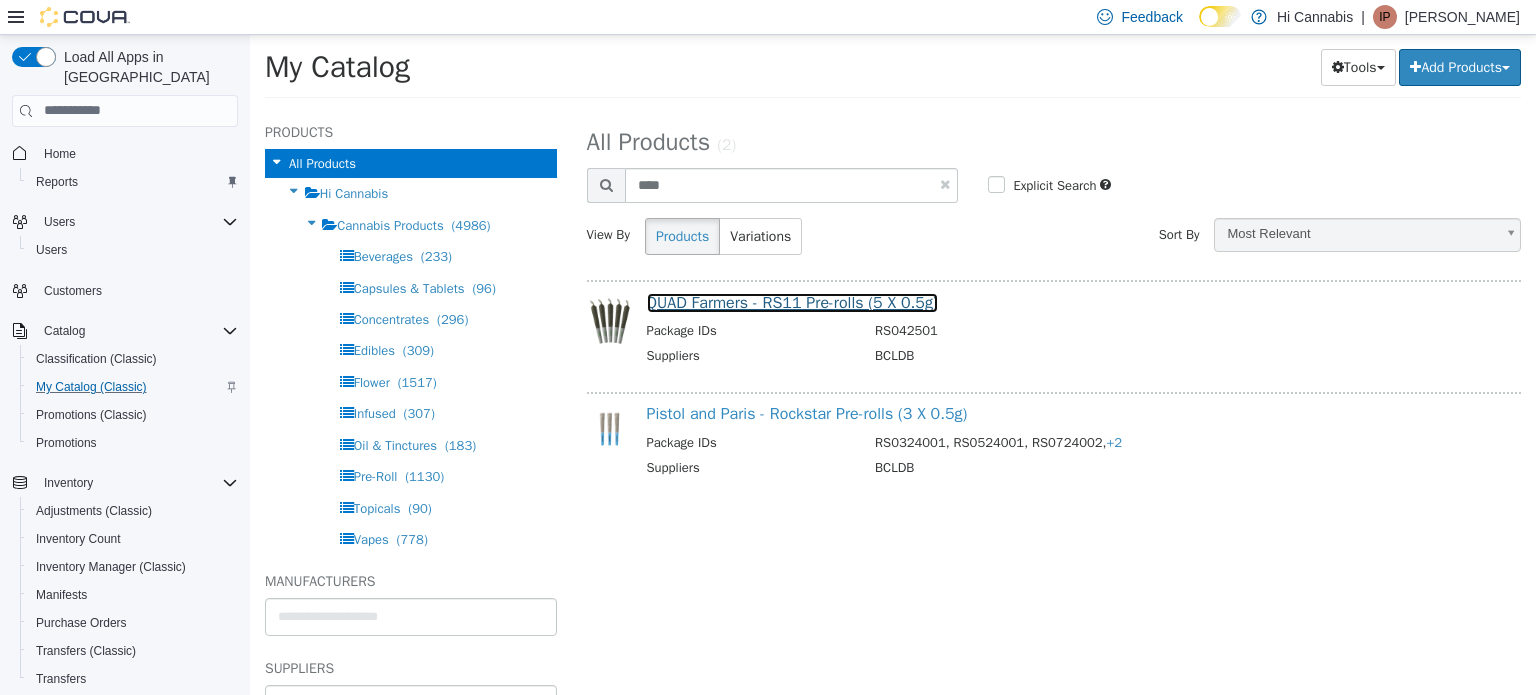 click on "QUAD Farmers - RS11 Pre-rolls (5 X 0.5g)" at bounding box center (792, 302) 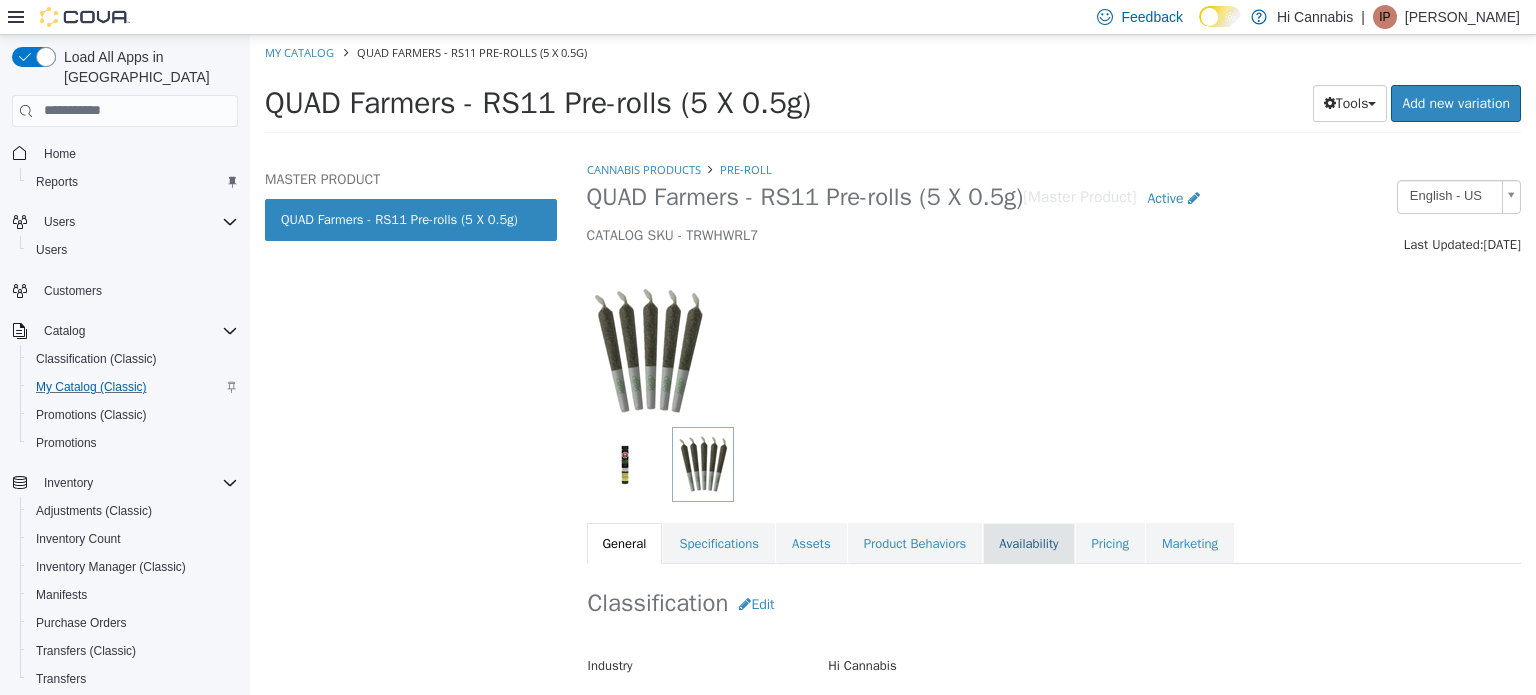 click on "Availability" at bounding box center [1028, 543] 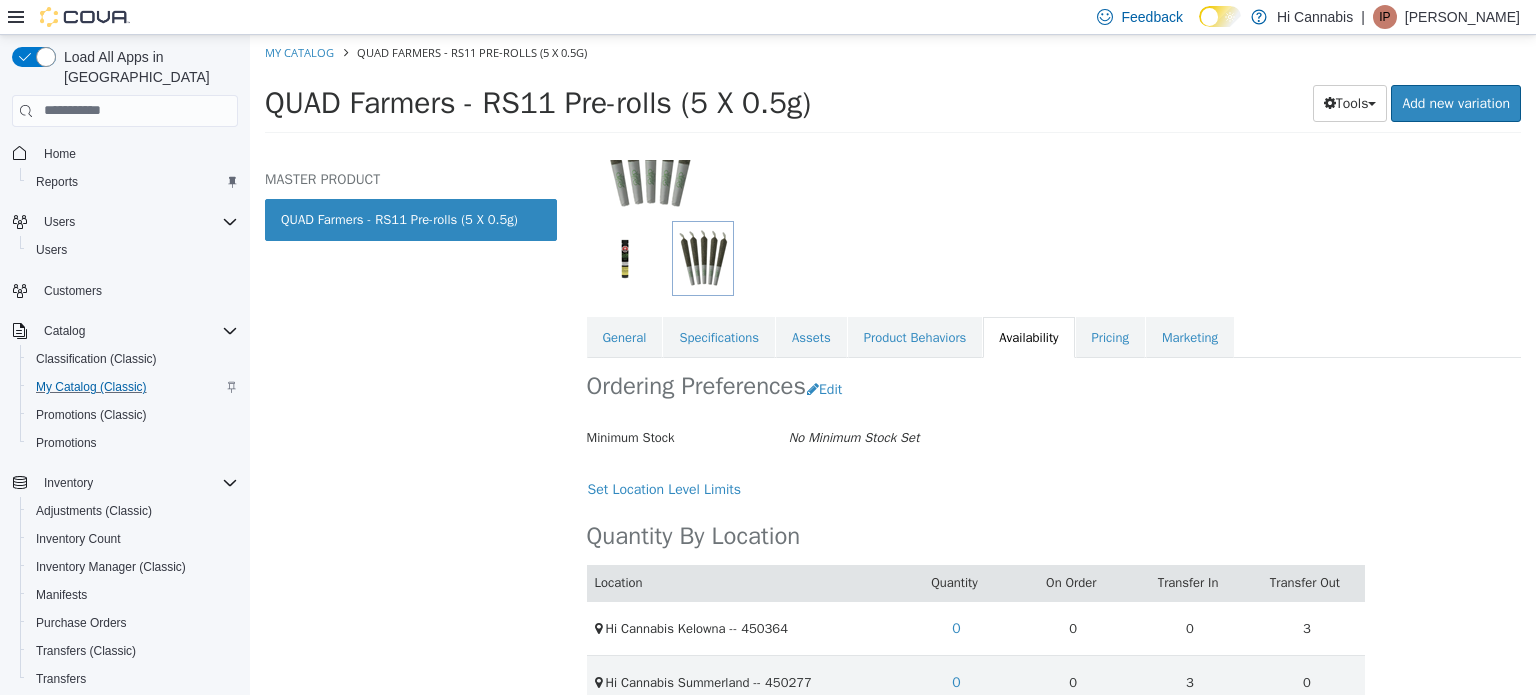 scroll, scrollTop: 238, scrollLeft: 0, axis: vertical 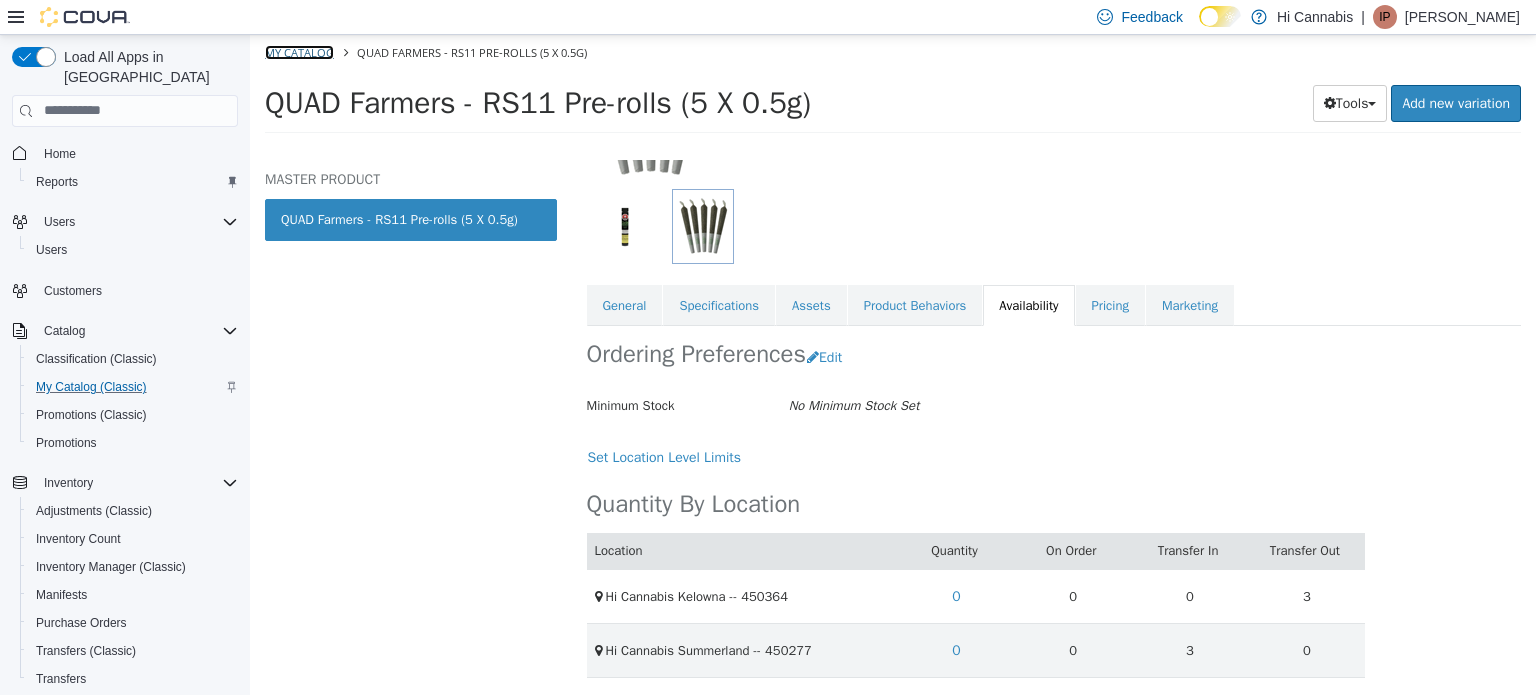 click on "My Catalog" at bounding box center (299, 51) 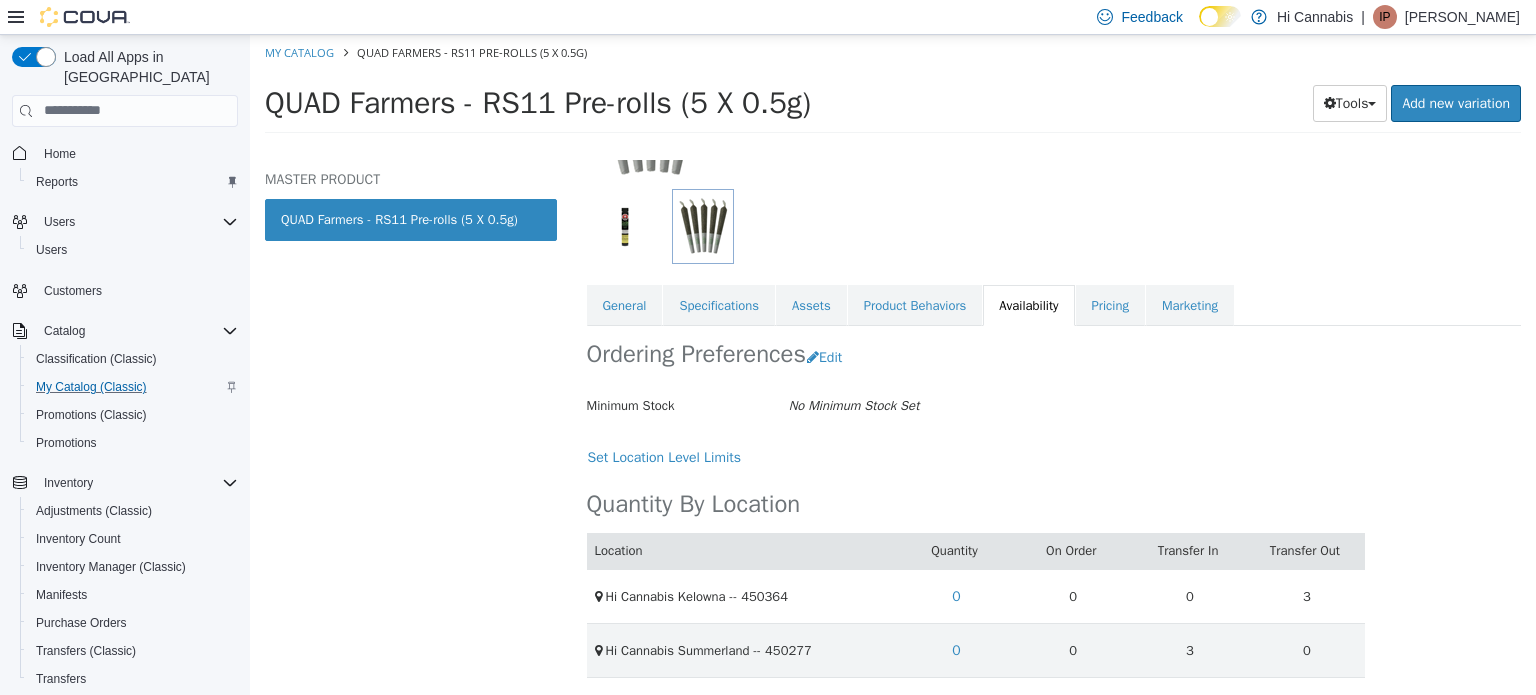 select on "**********" 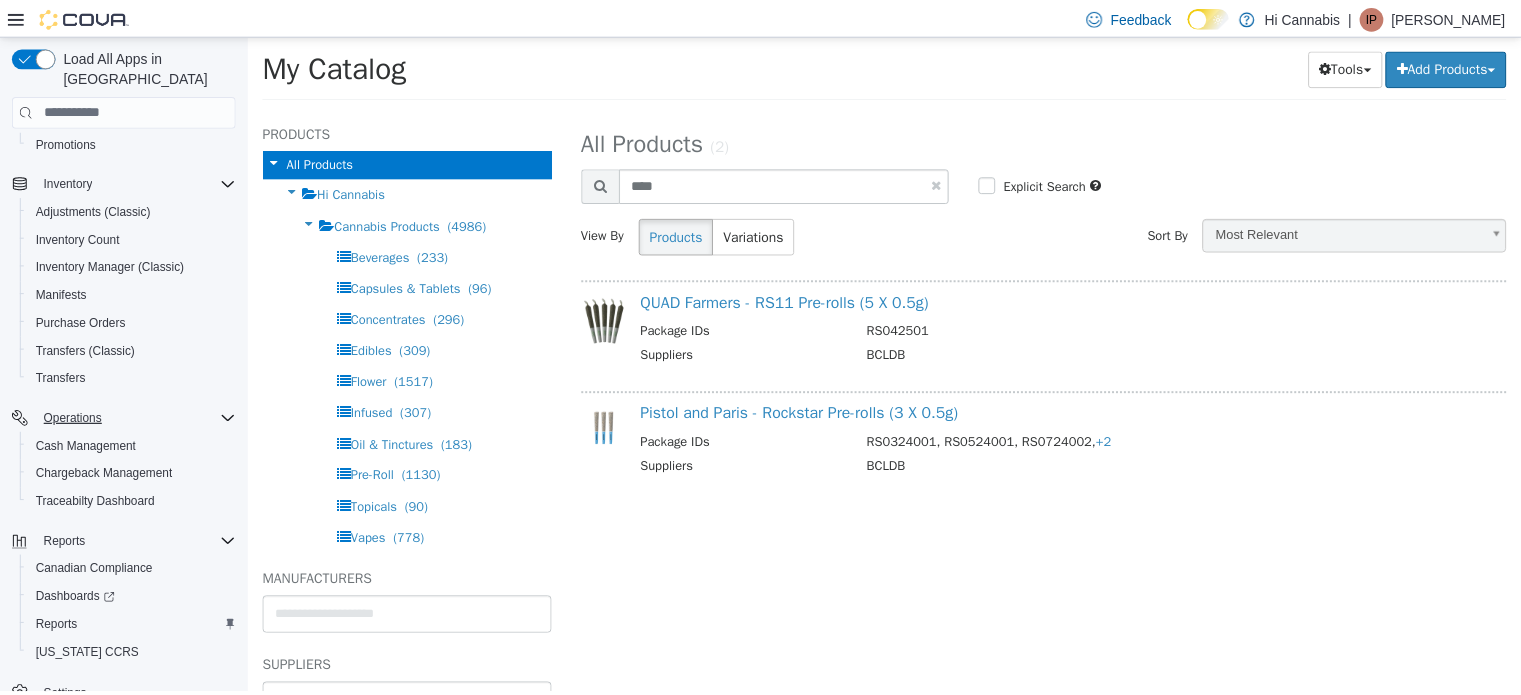 scroll, scrollTop: 312, scrollLeft: 0, axis: vertical 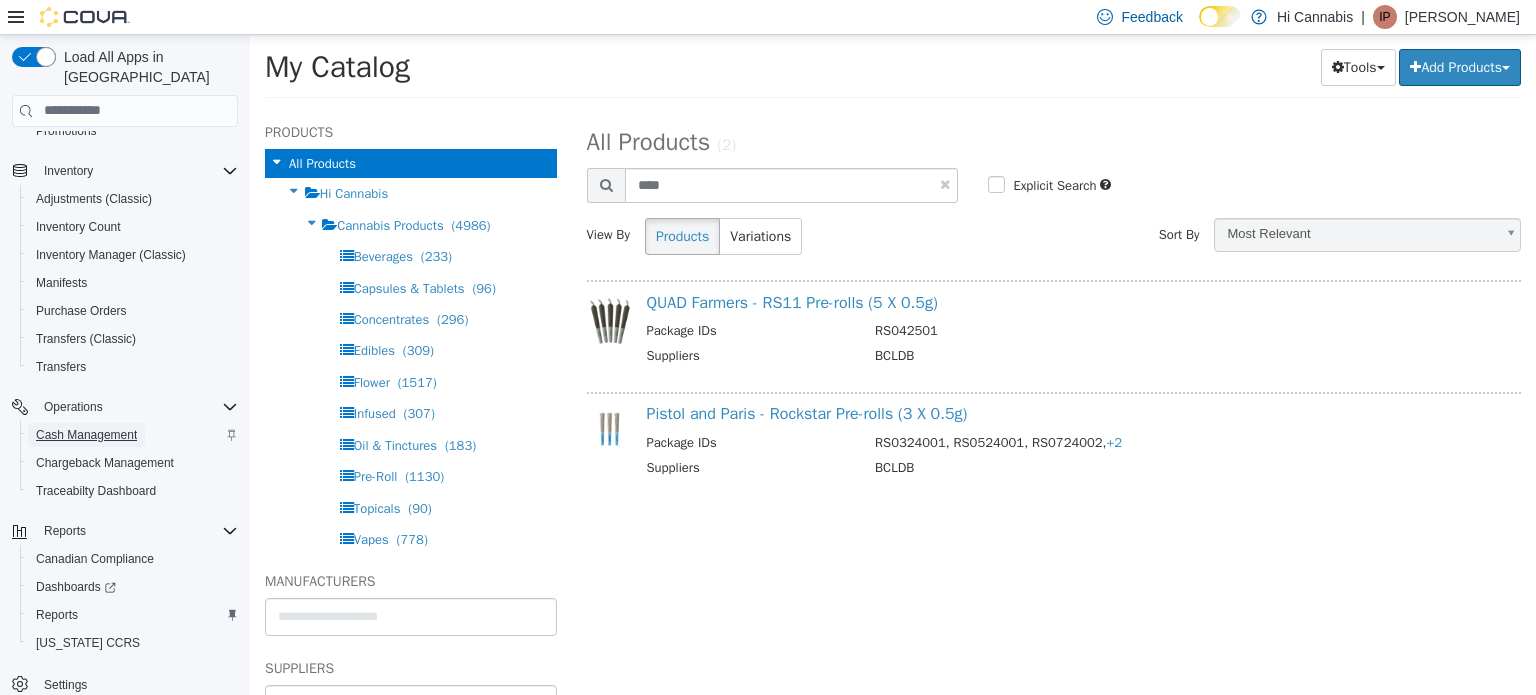 click on "Cash Management" at bounding box center (86, 435) 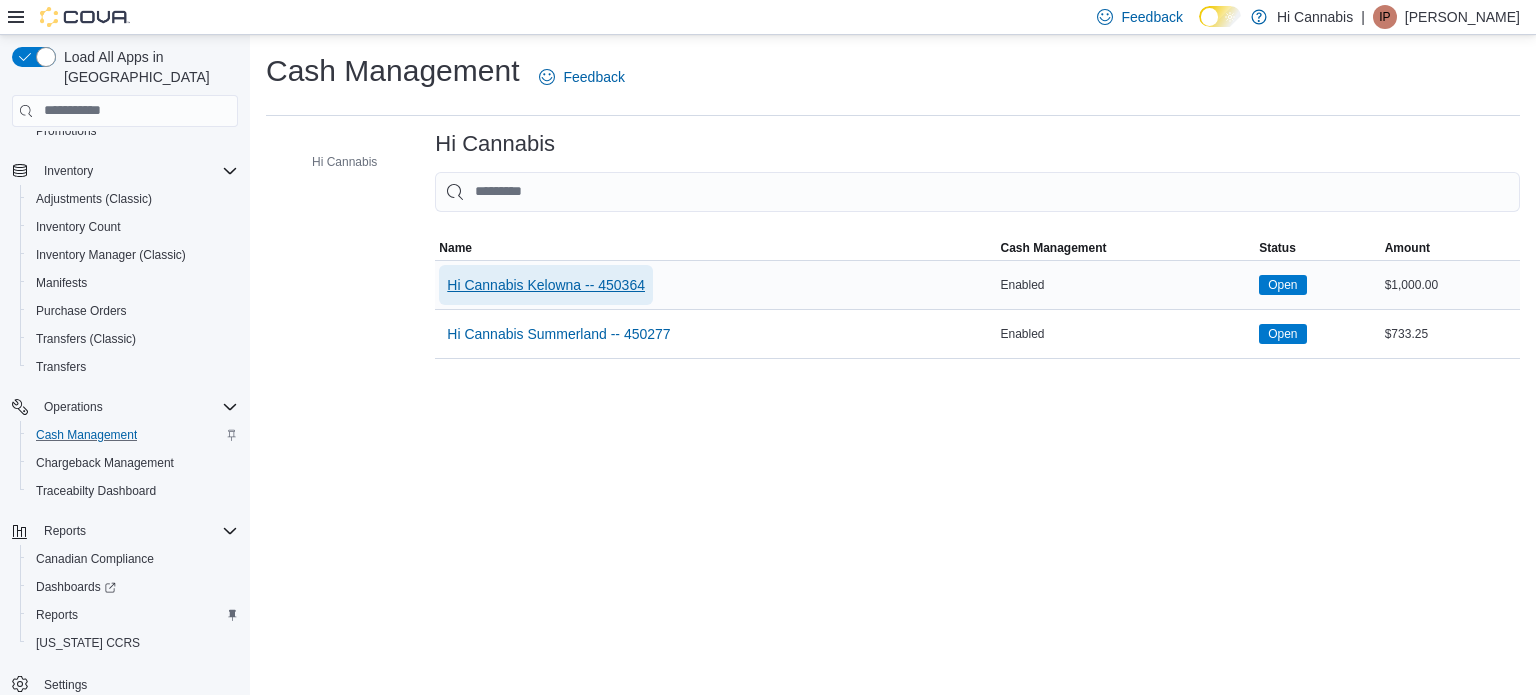 click on "Hi Cannabis Kelowna -- 450364" at bounding box center [546, 285] 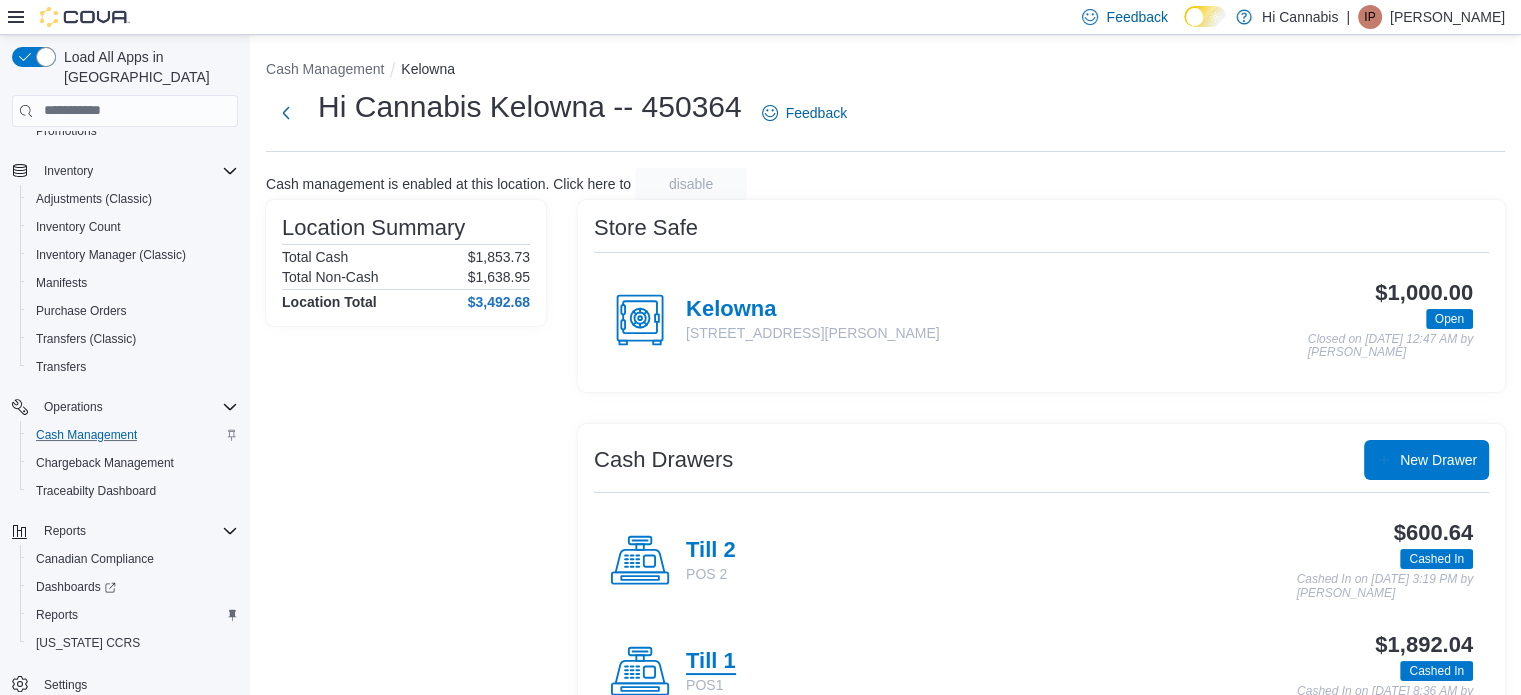 click on "Till 1" at bounding box center (711, 662) 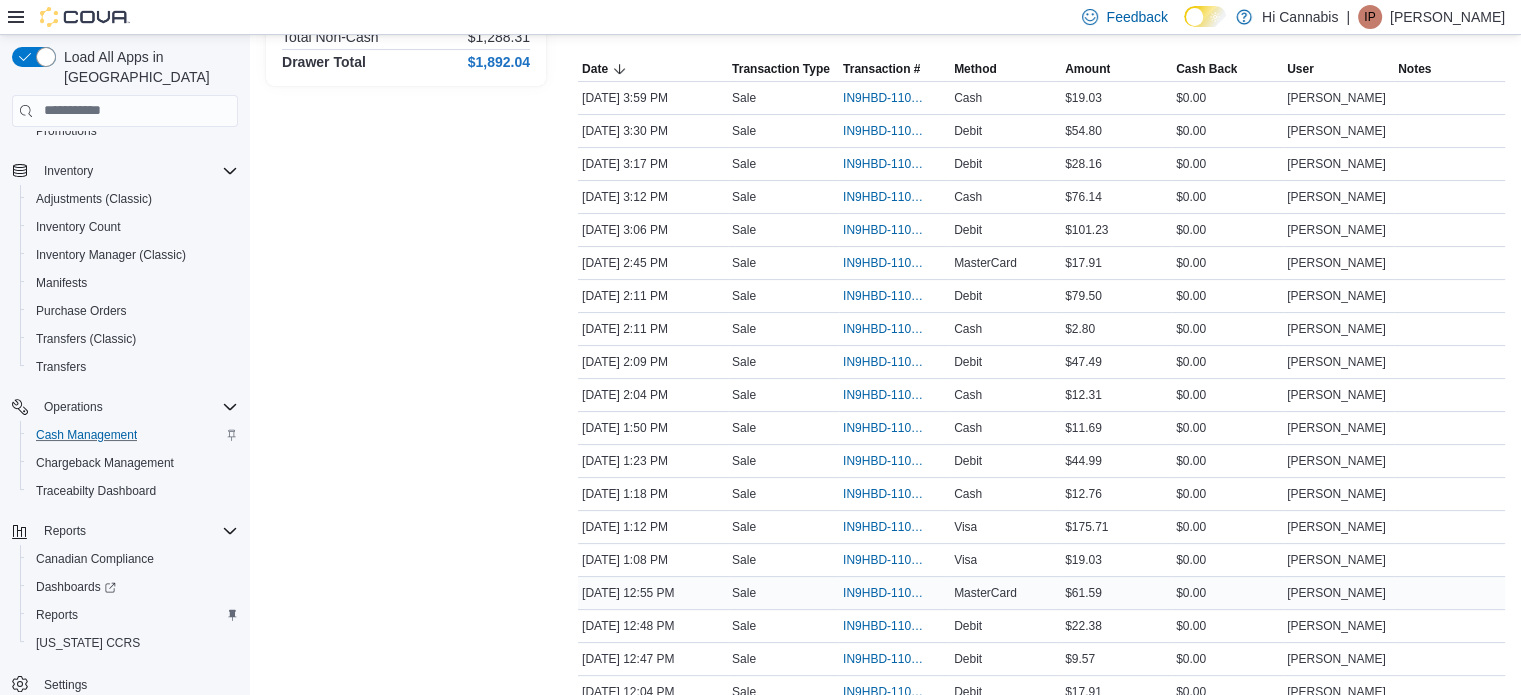 scroll, scrollTop: 400, scrollLeft: 0, axis: vertical 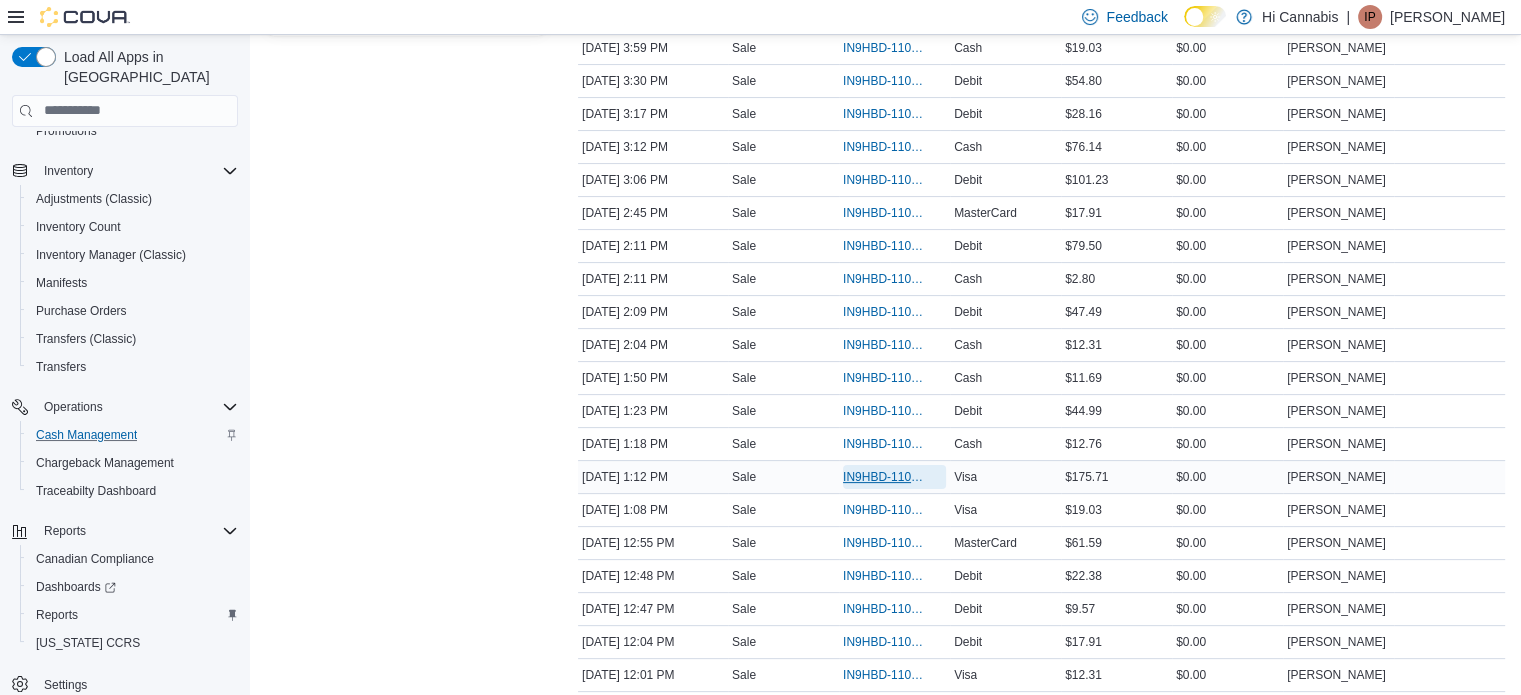 click on "IN9HBD-110034" at bounding box center [884, 477] 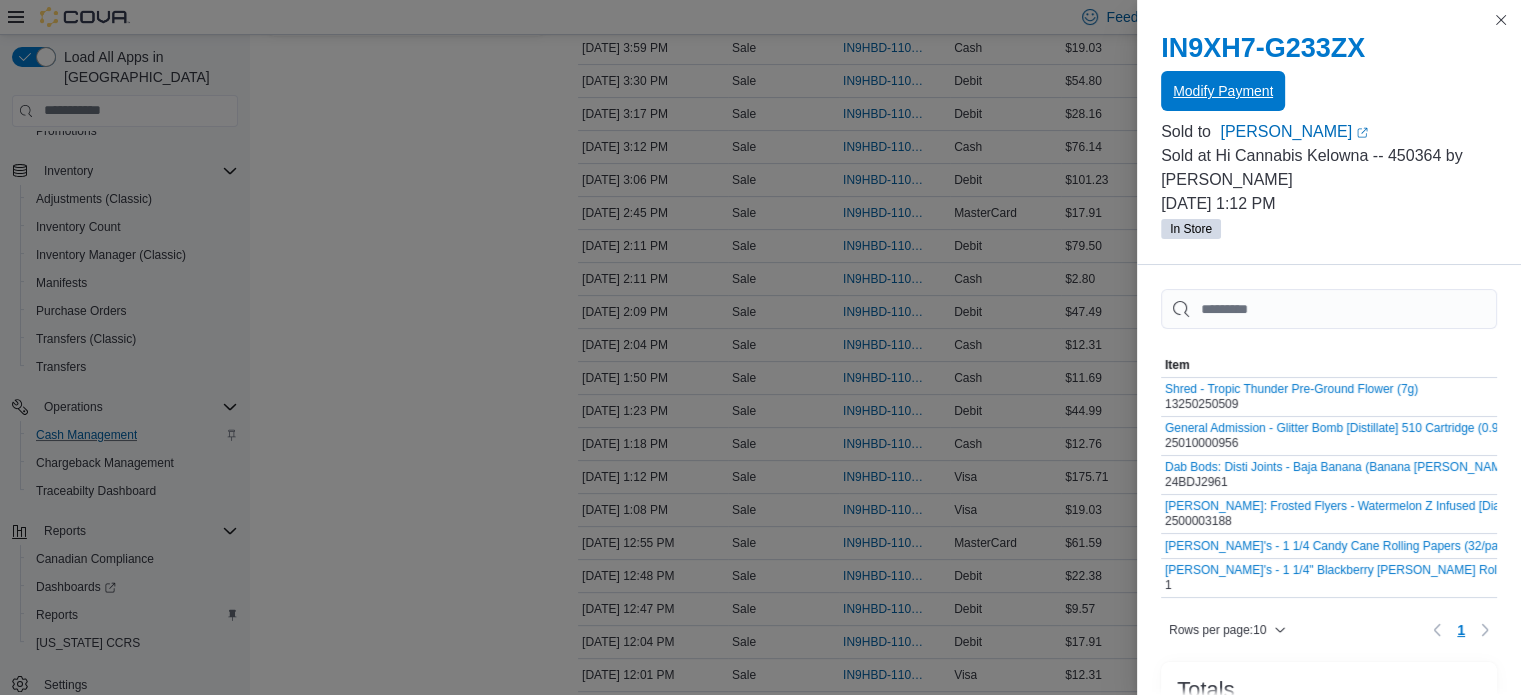 click on "Modify Payment" at bounding box center (1223, 91) 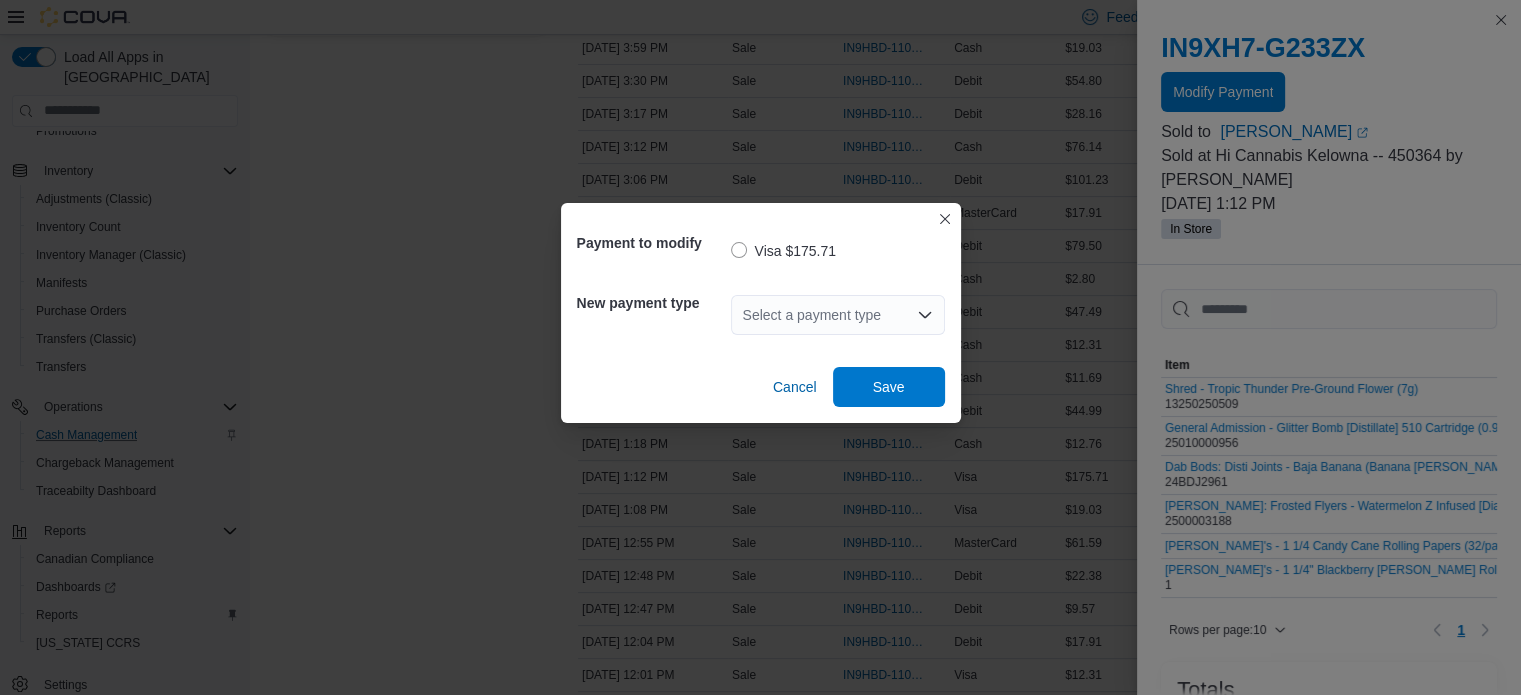 click on "Select a payment type" at bounding box center [838, 315] 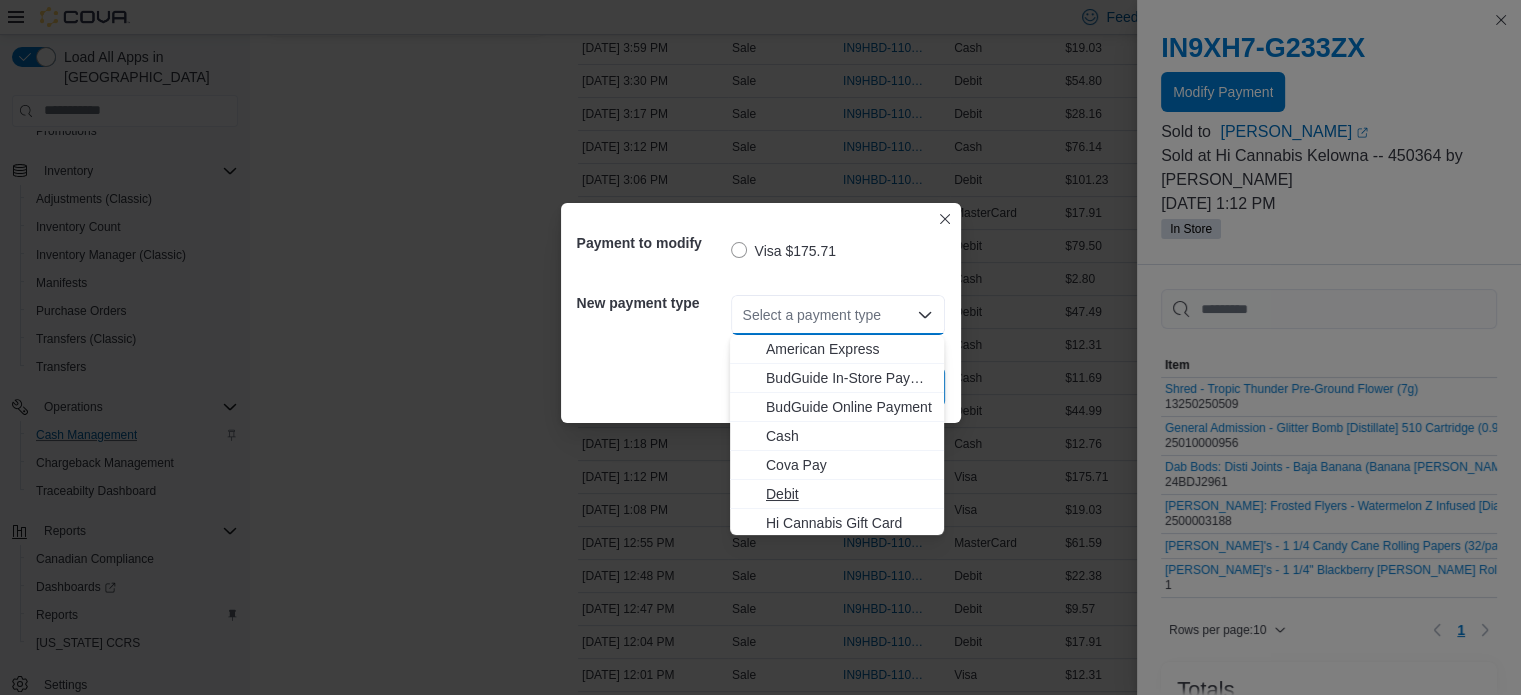 click on "Debit" at bounding box center (849, 494) 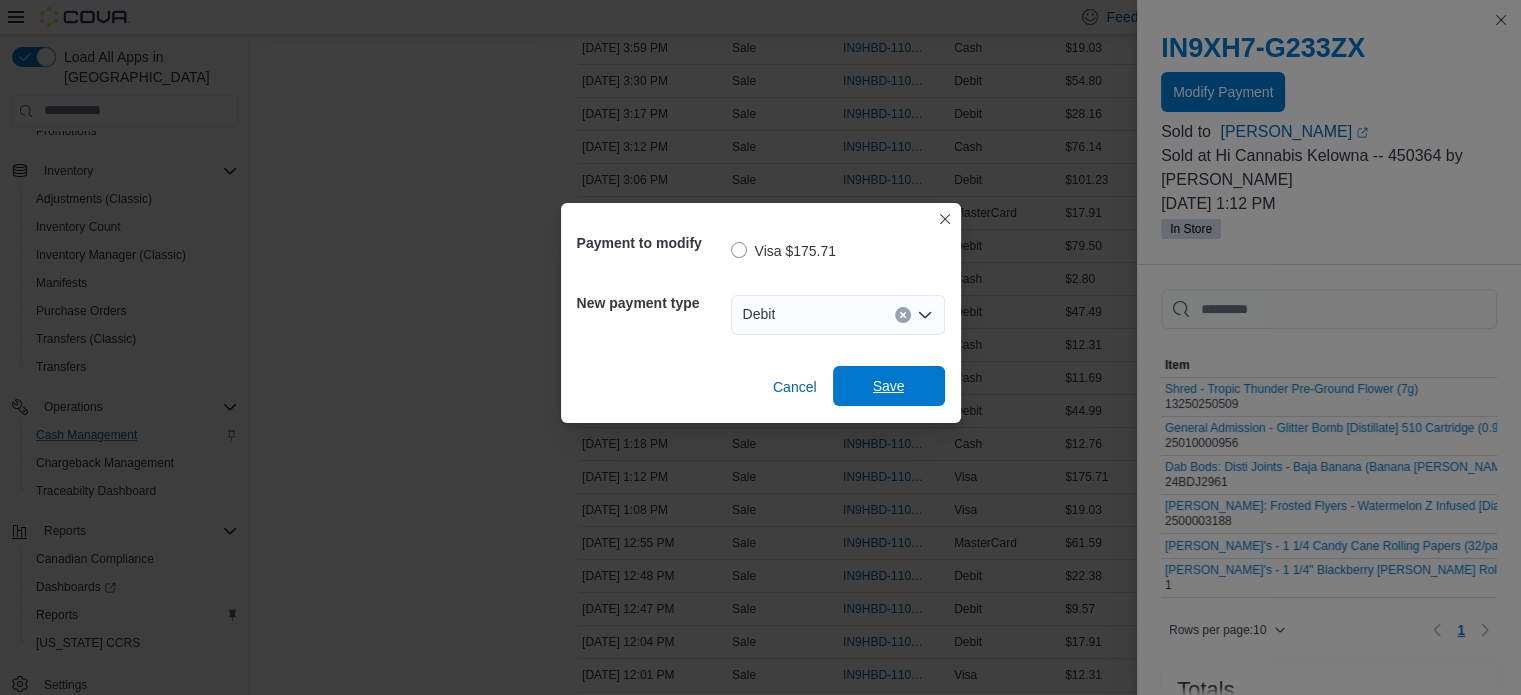click on "Save" at bounding box center [889, 386] 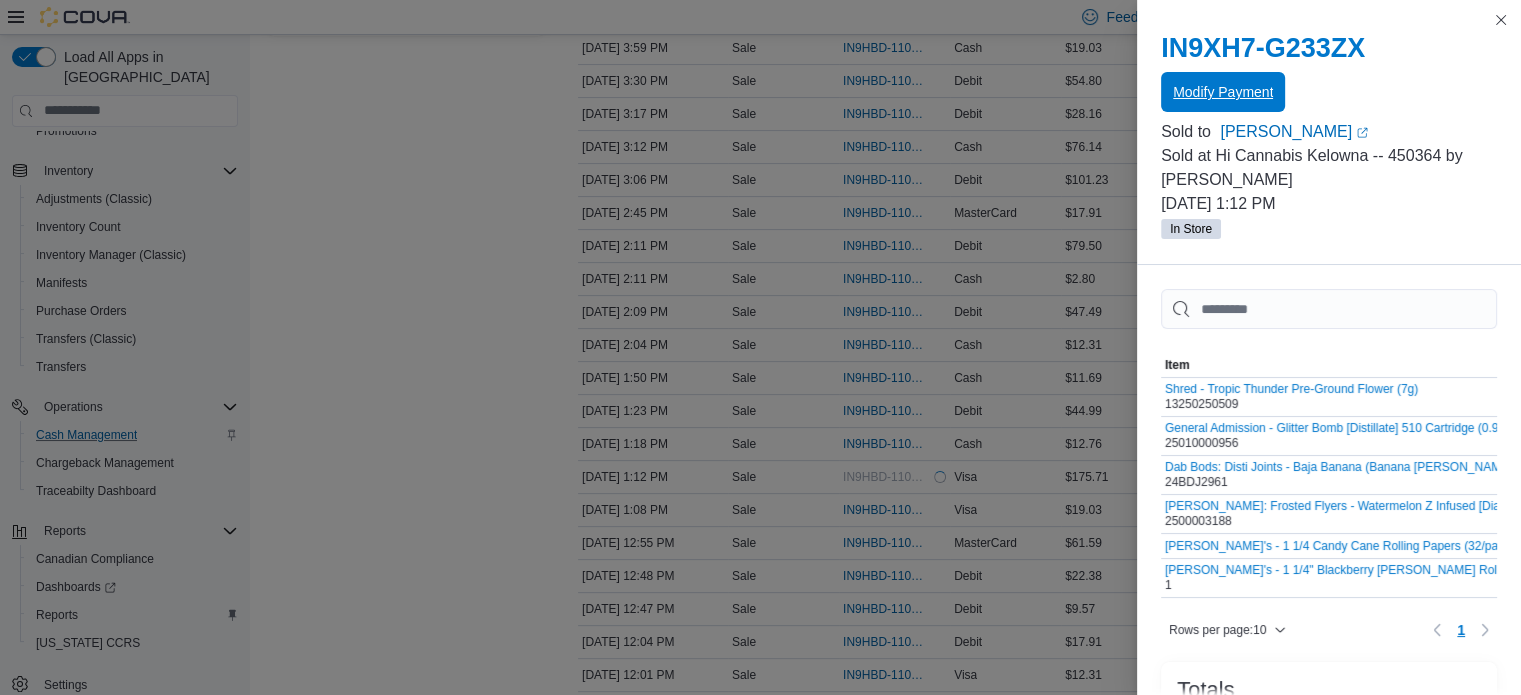 scroll, scrollTop: 0, scrollLeft: 0, axis: both 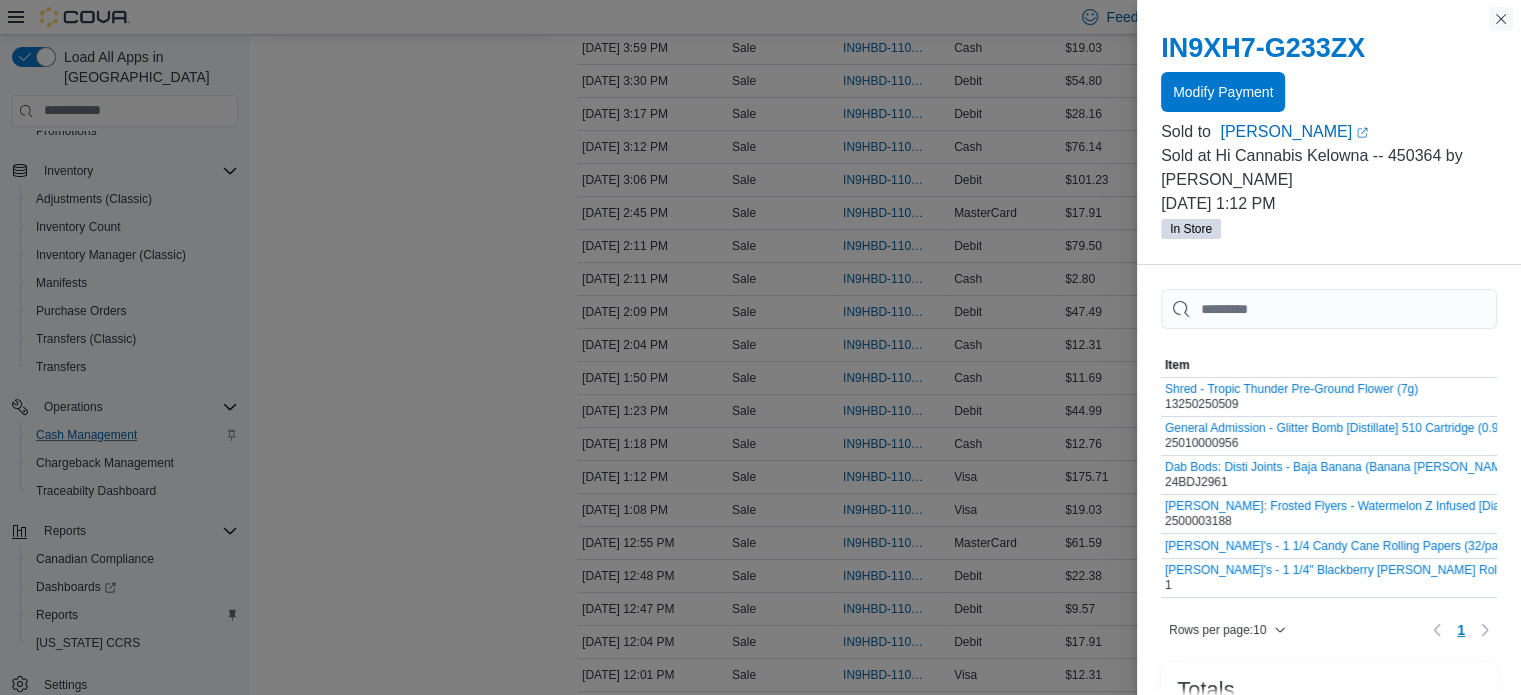 click at bounding box center [1501, 19] 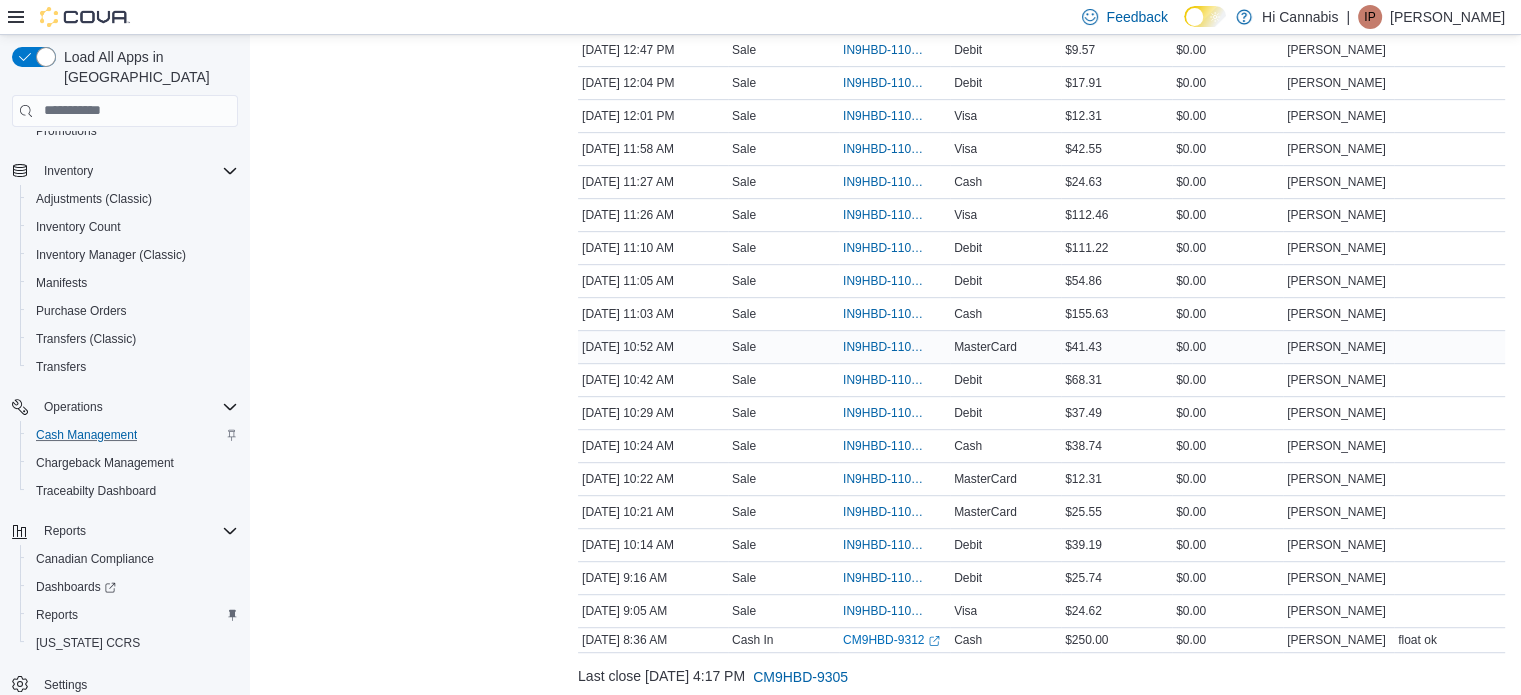 scroll, scrollTop: 1000, scrollLeft: 0, axis: vertical 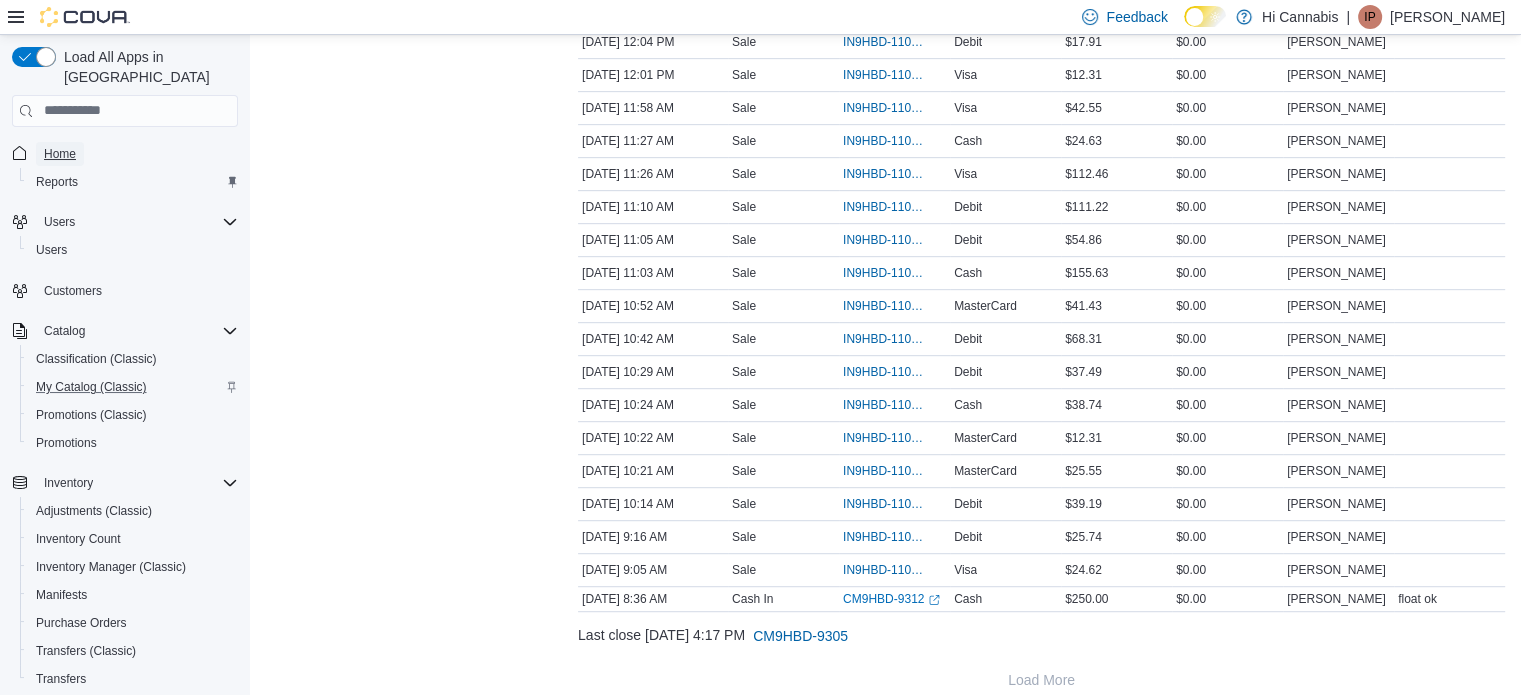 click on "Home" at bounding box center (60, 154) 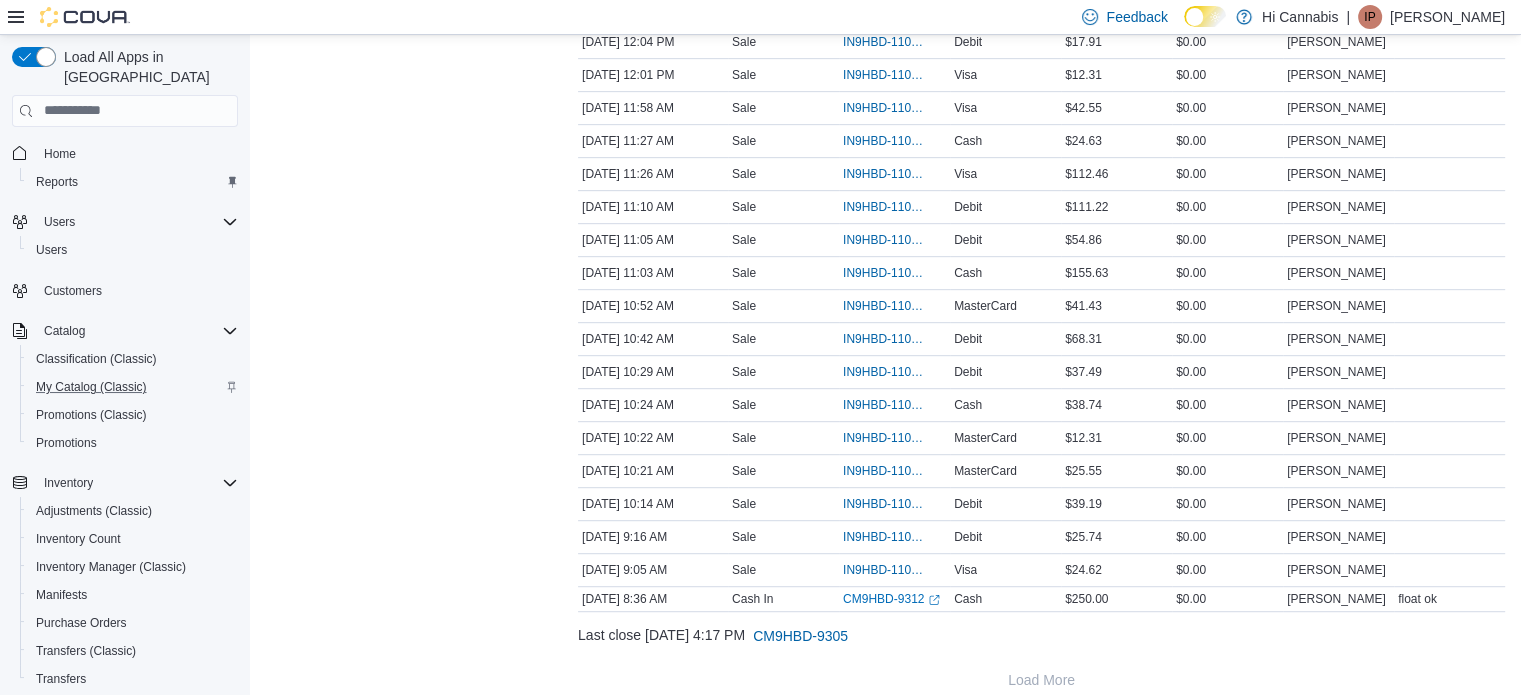 scroll, scrollTop: 0, scrollLeft: 0, axis: both 